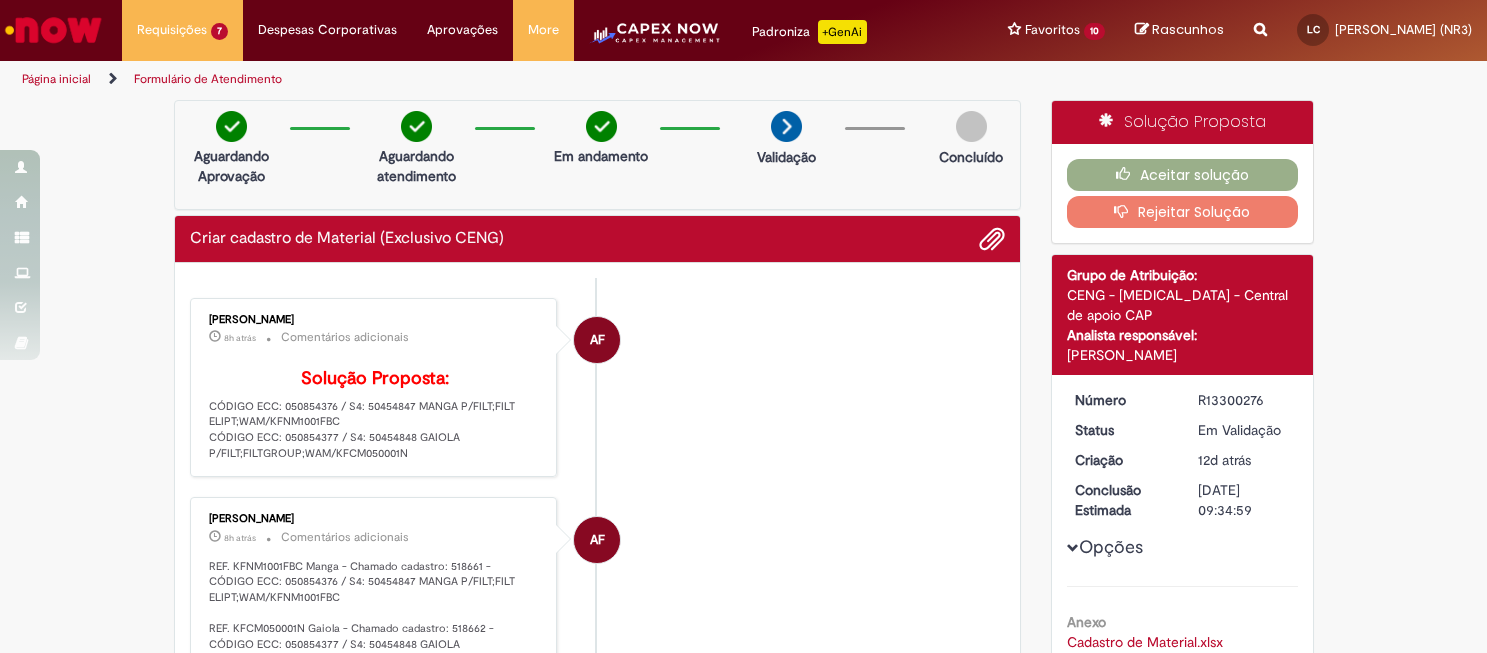 scroll, scrollTop: 0, scrollLeft: 0, axis: both 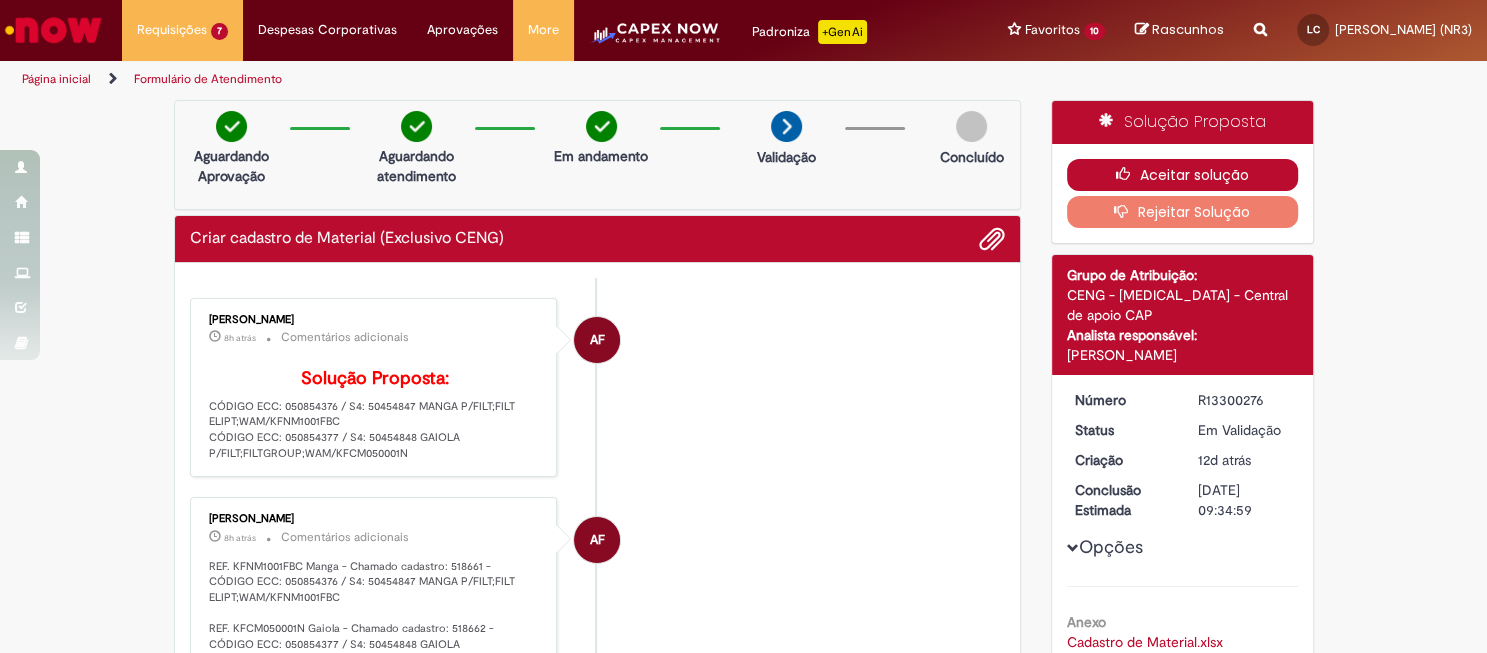 click on "Aceitar solução" at bounding box center [1182, 175] 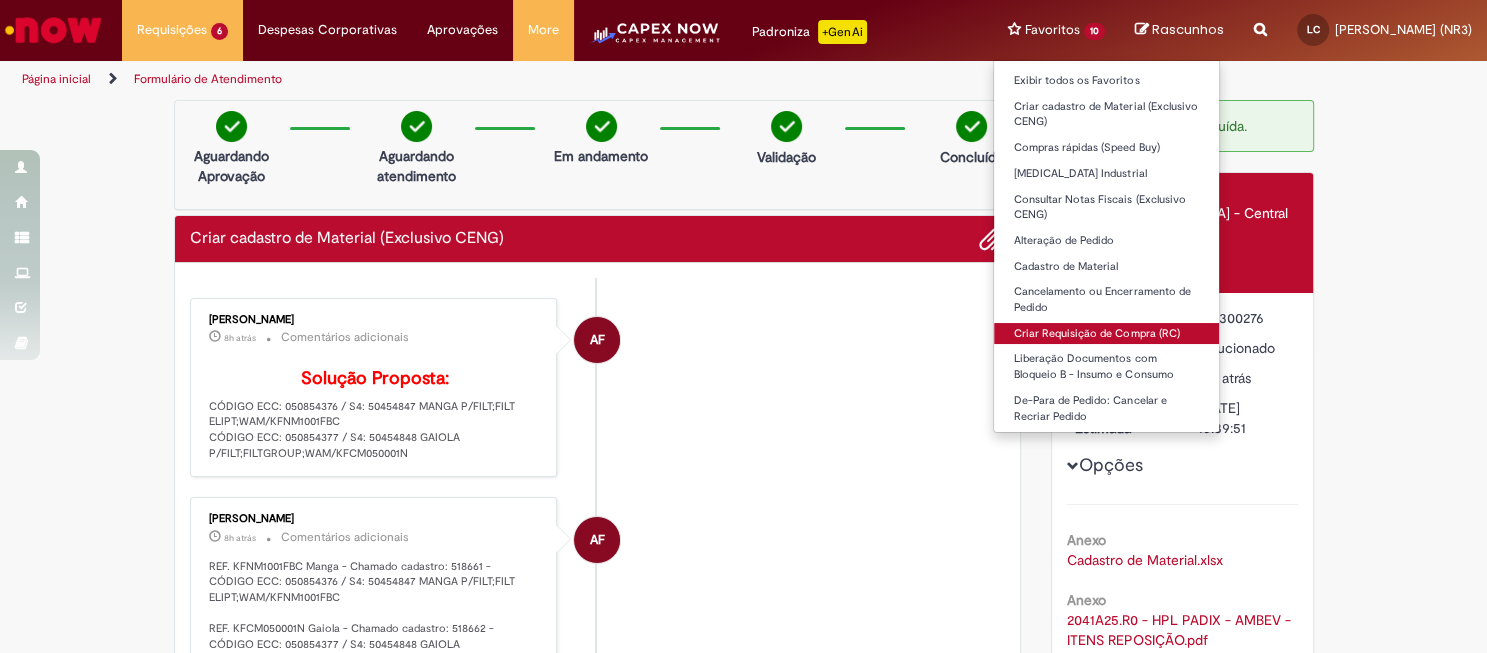click on "Criar Requisição de Compra (RC)" at bounding box center [1106, 334] 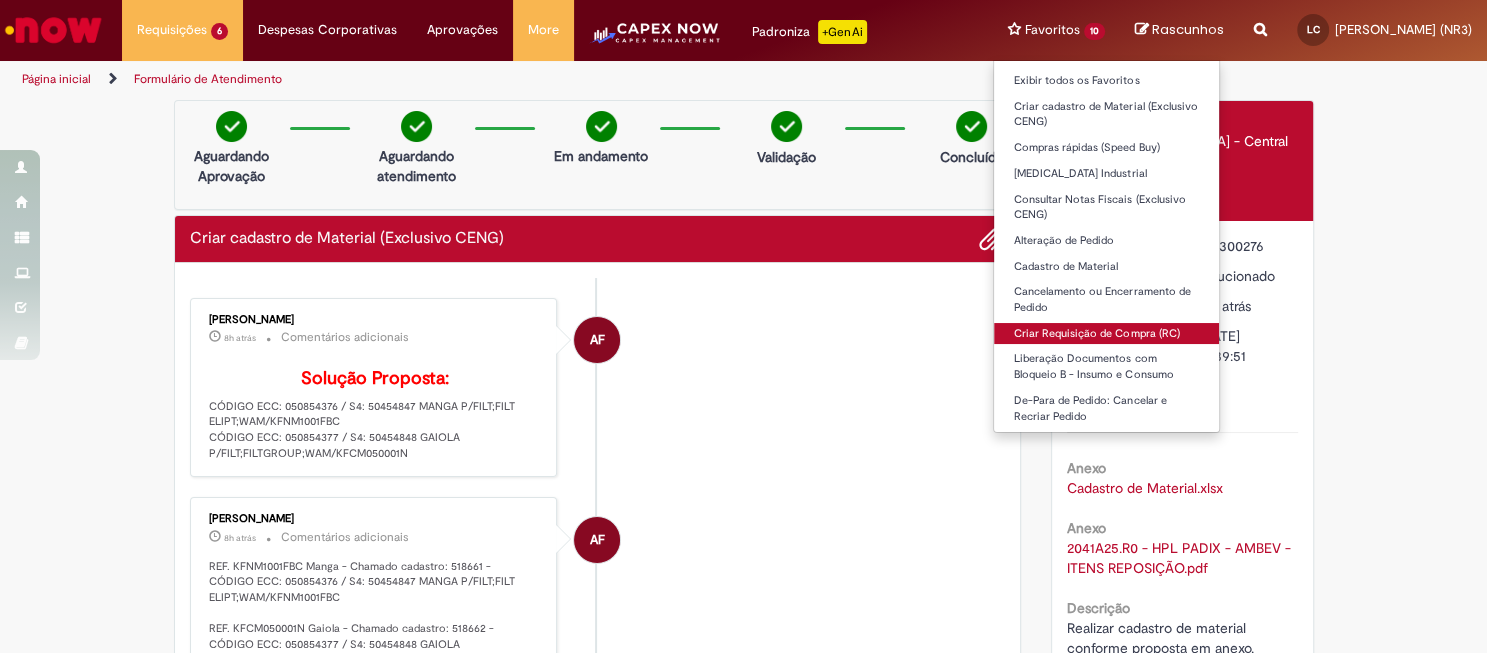 click on "Criar Requisição de Compra (RC)" at bounding box center (1106, 334) 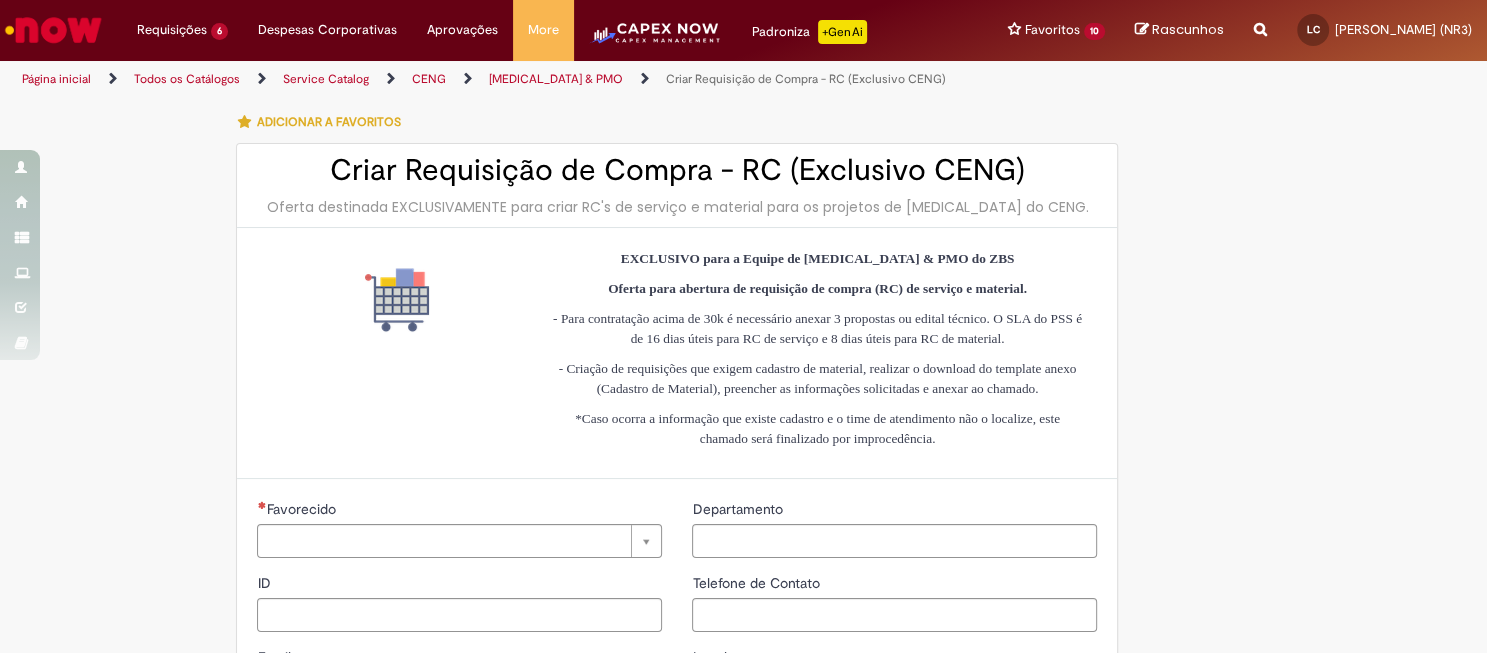 type on "*******" 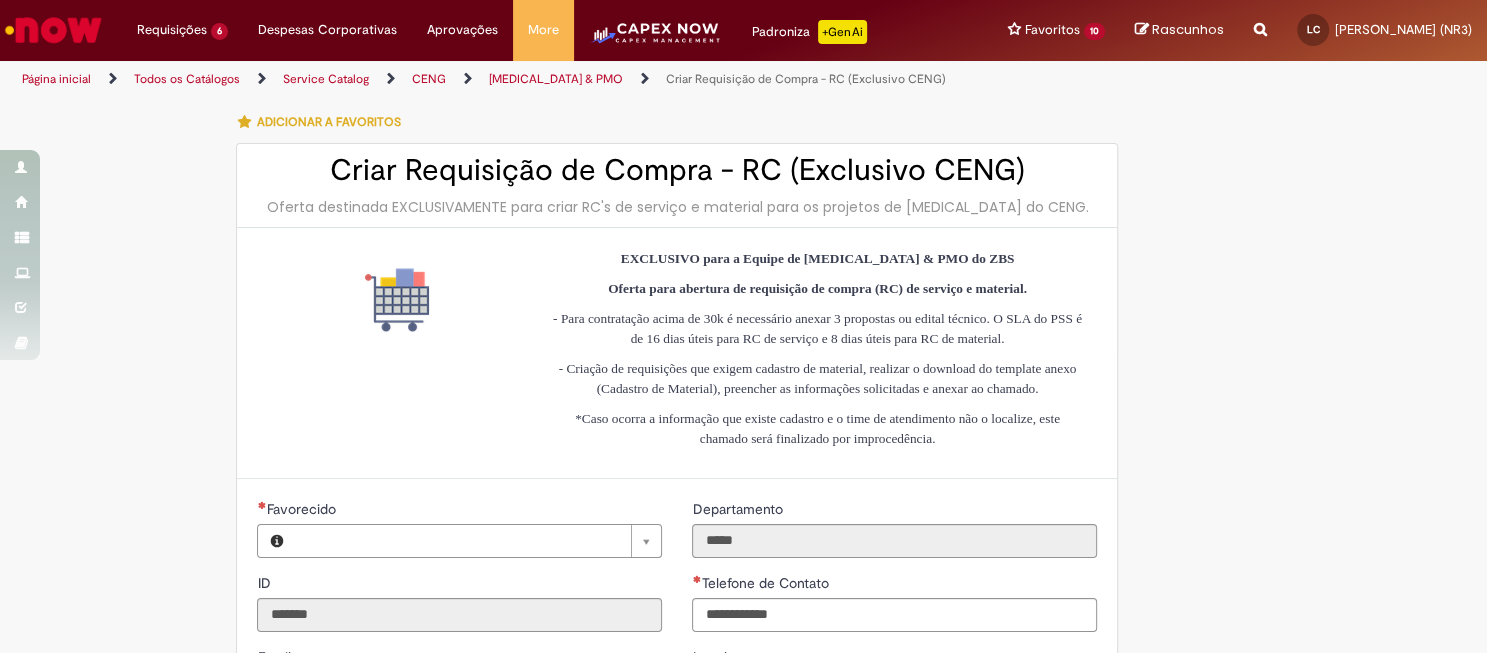 type on "**********" 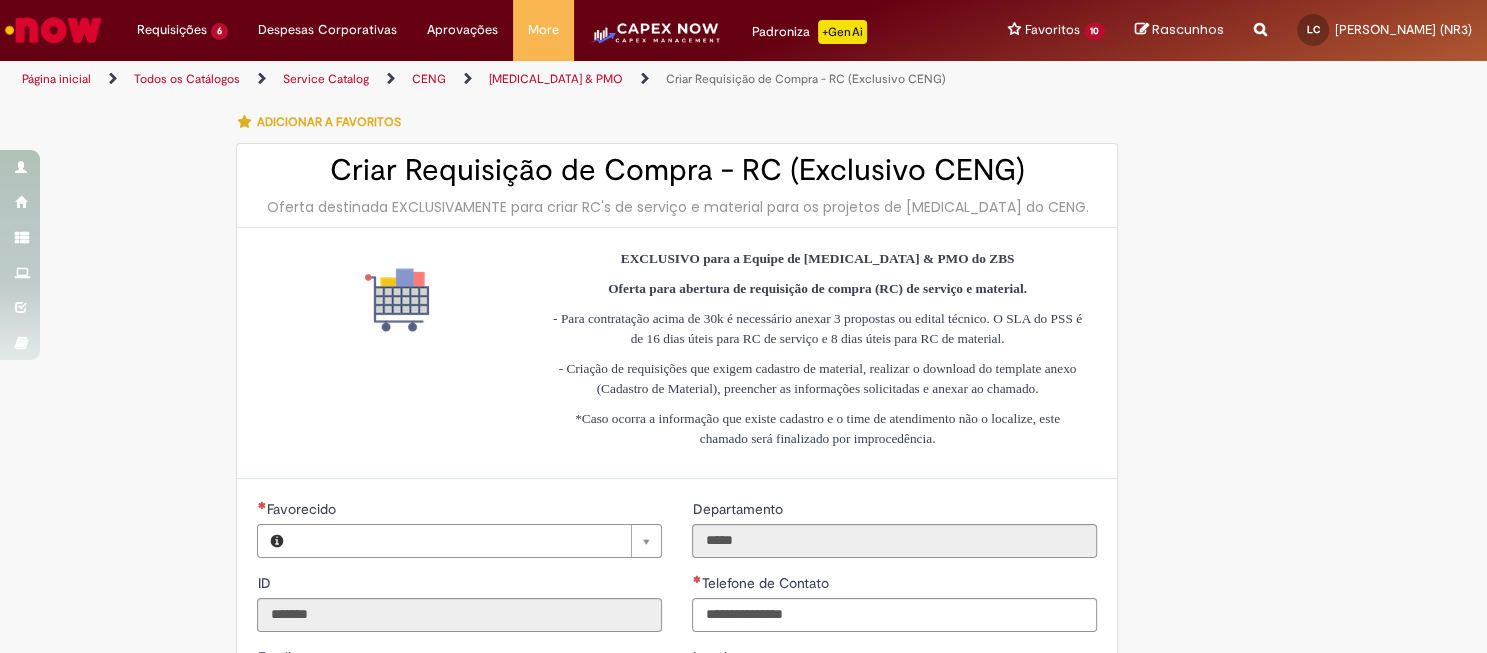 type on "**********" 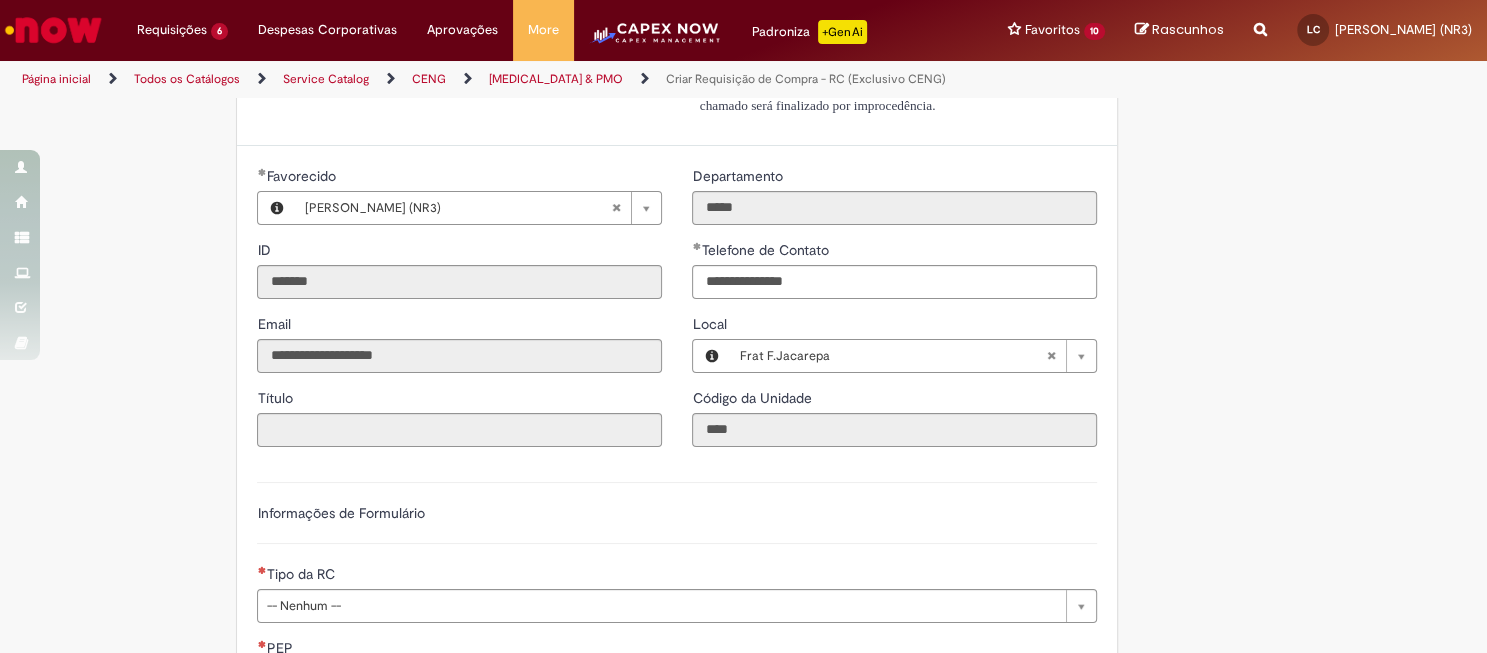 type 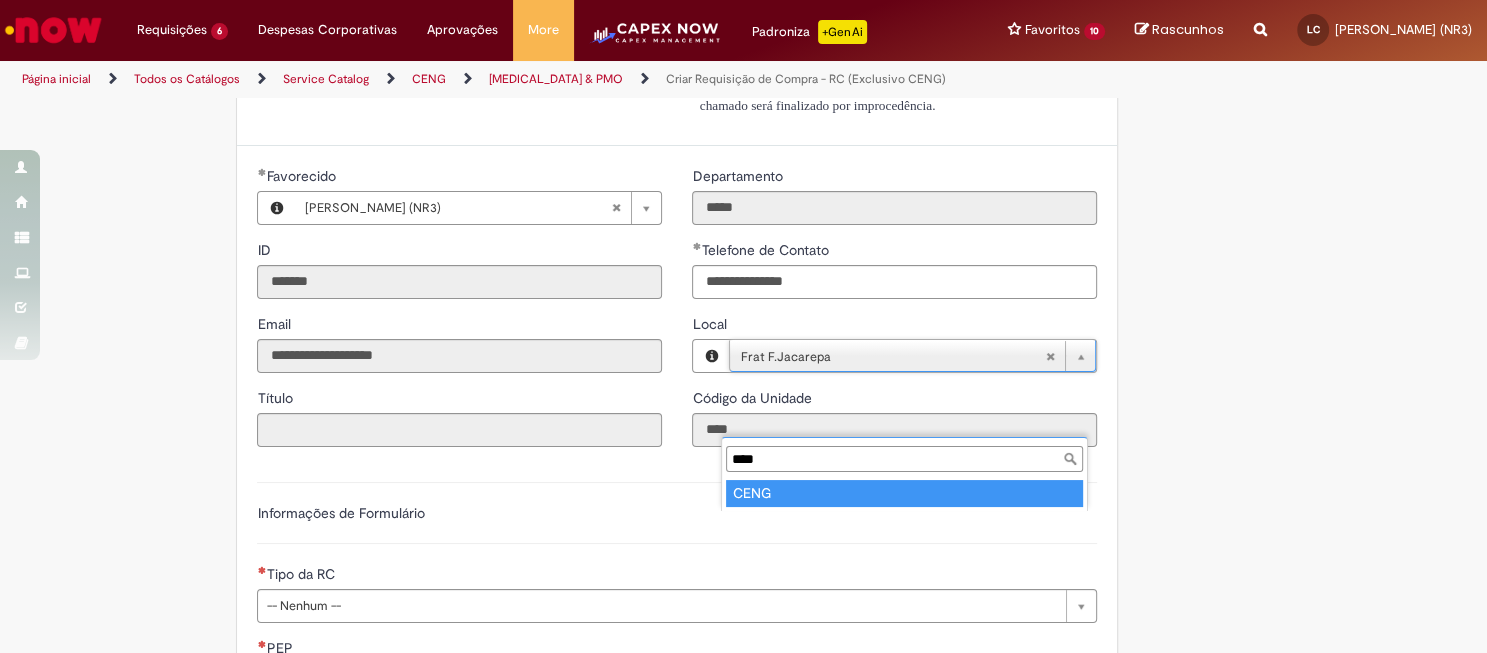 type on "****" 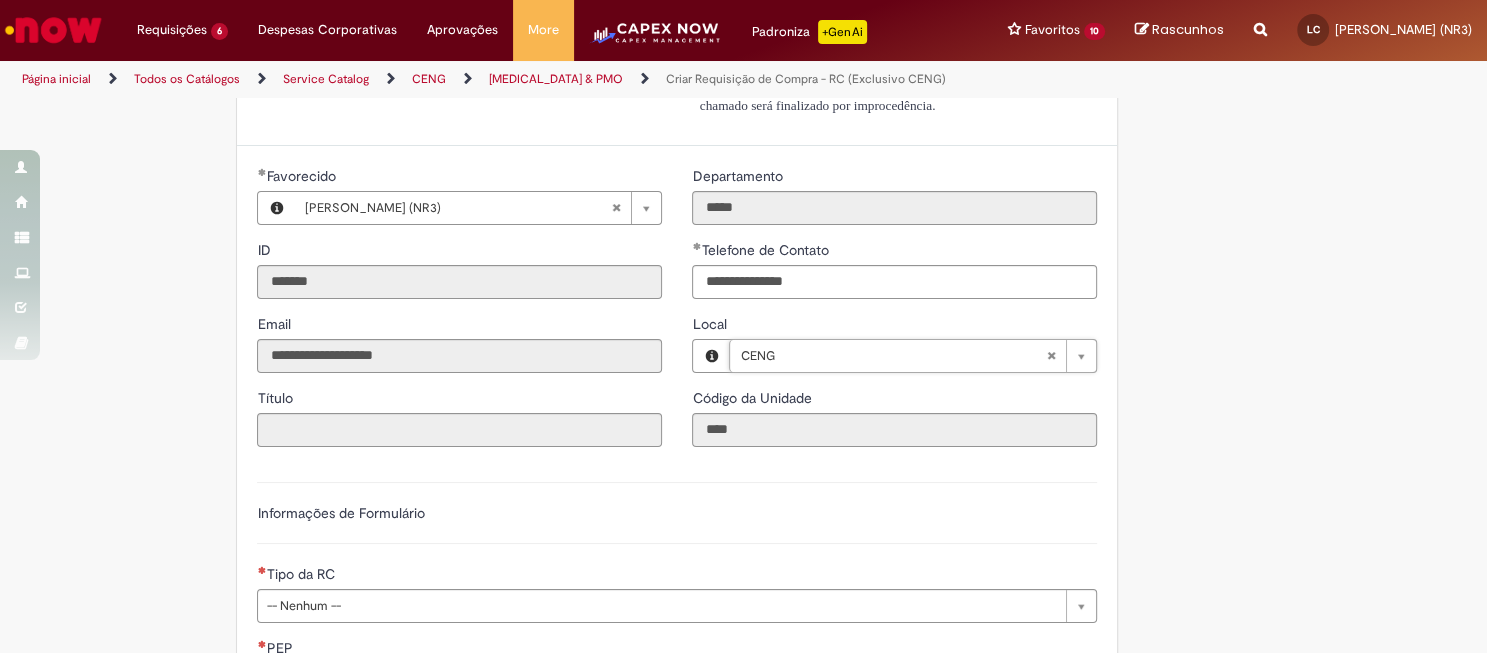 type on "****" 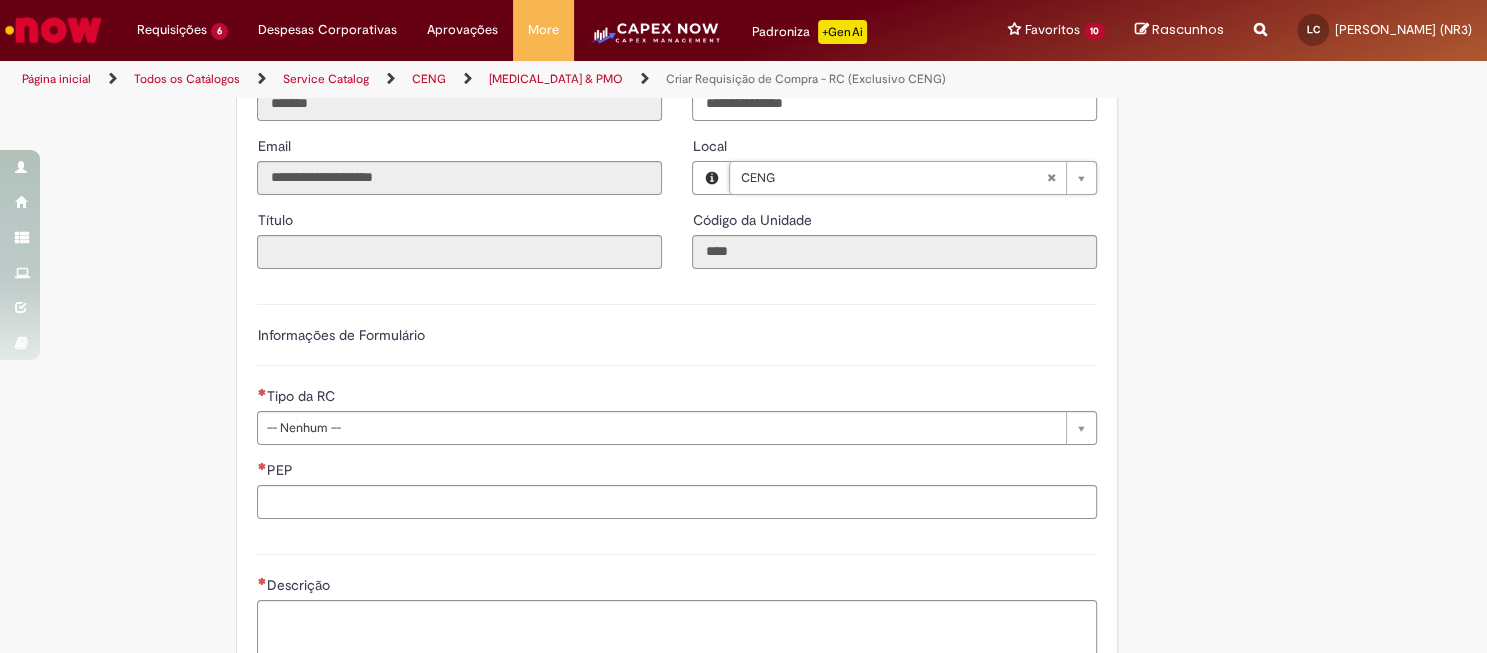 scroll, scrollTop: 667, scrollLeft: 0, axis: vertical 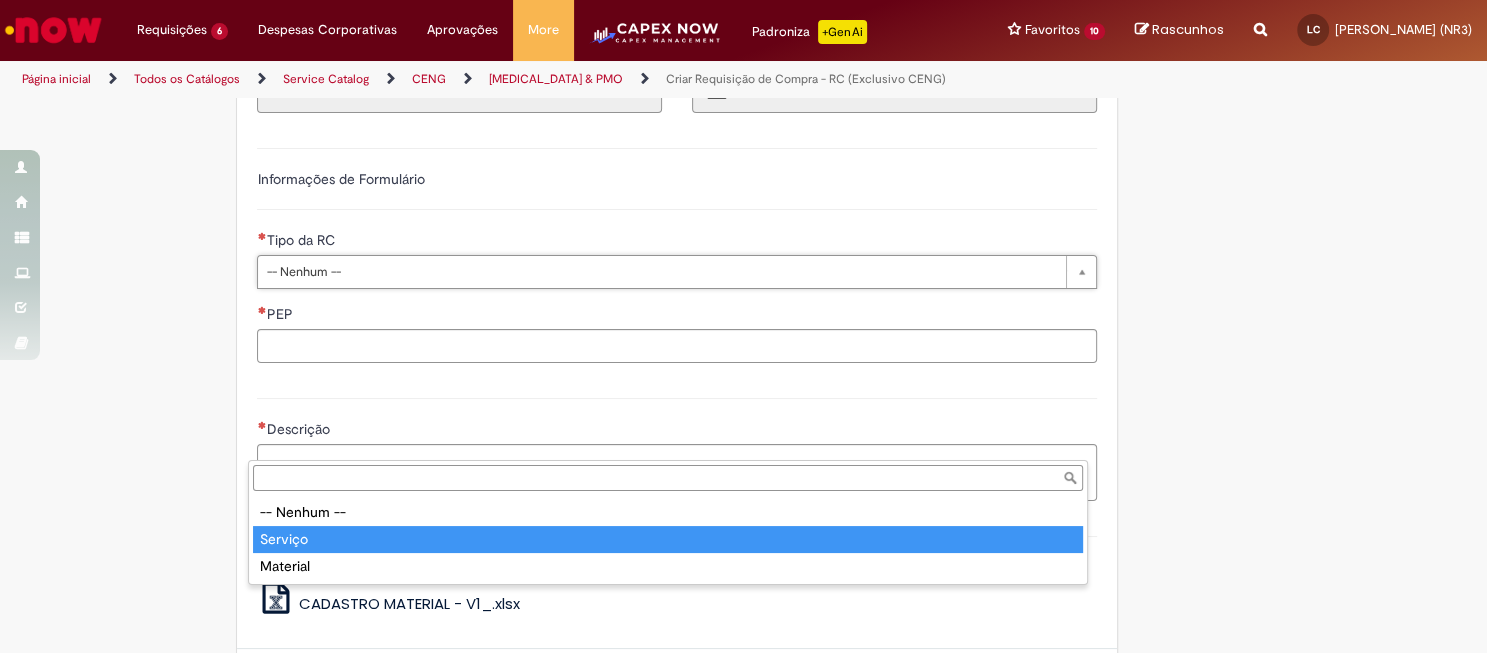 type on "*******" 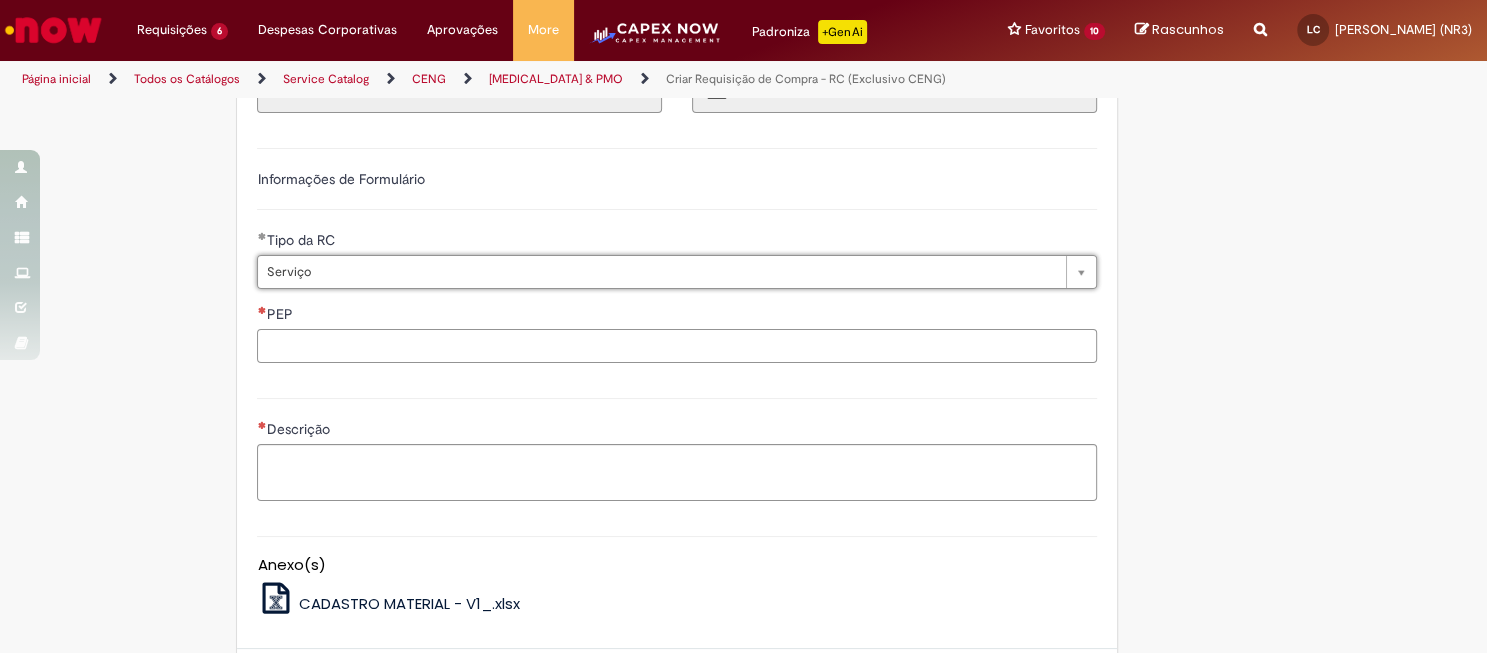 click on "PEP" at bounding box center [677, 346] 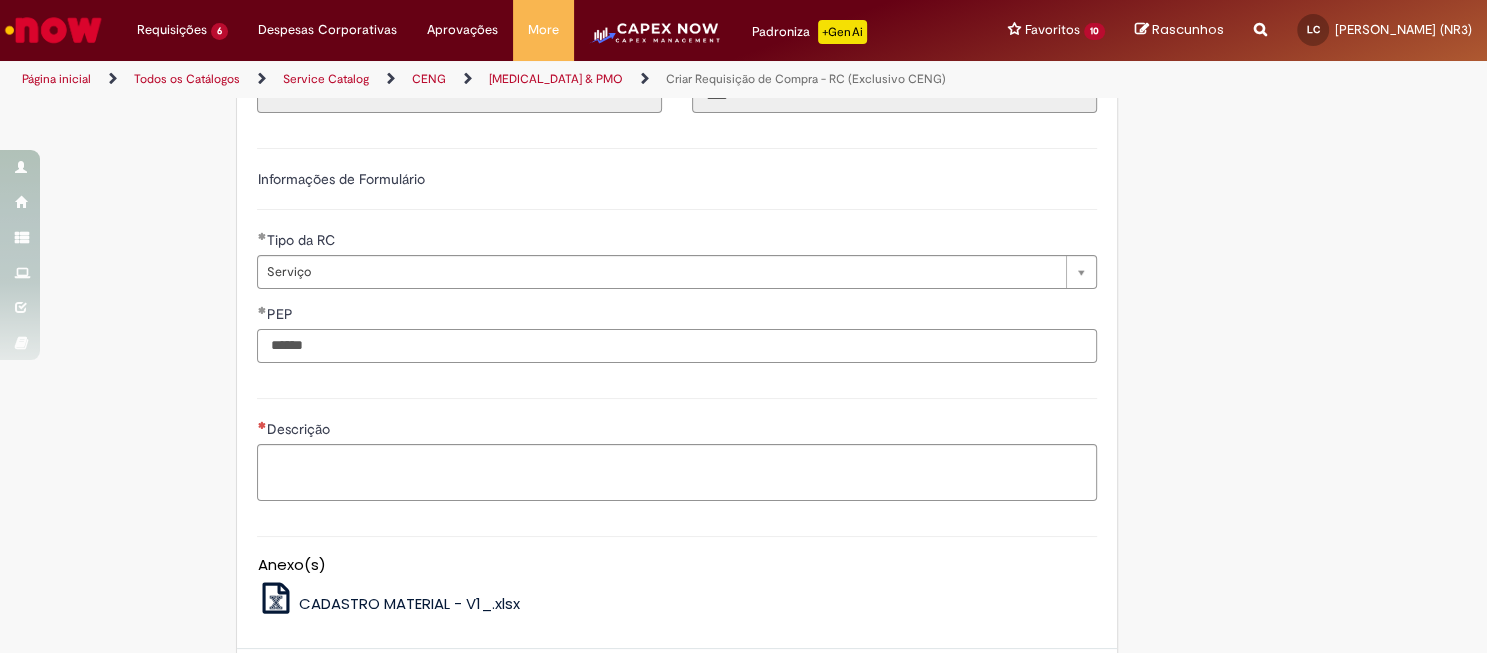 paste on "*********" 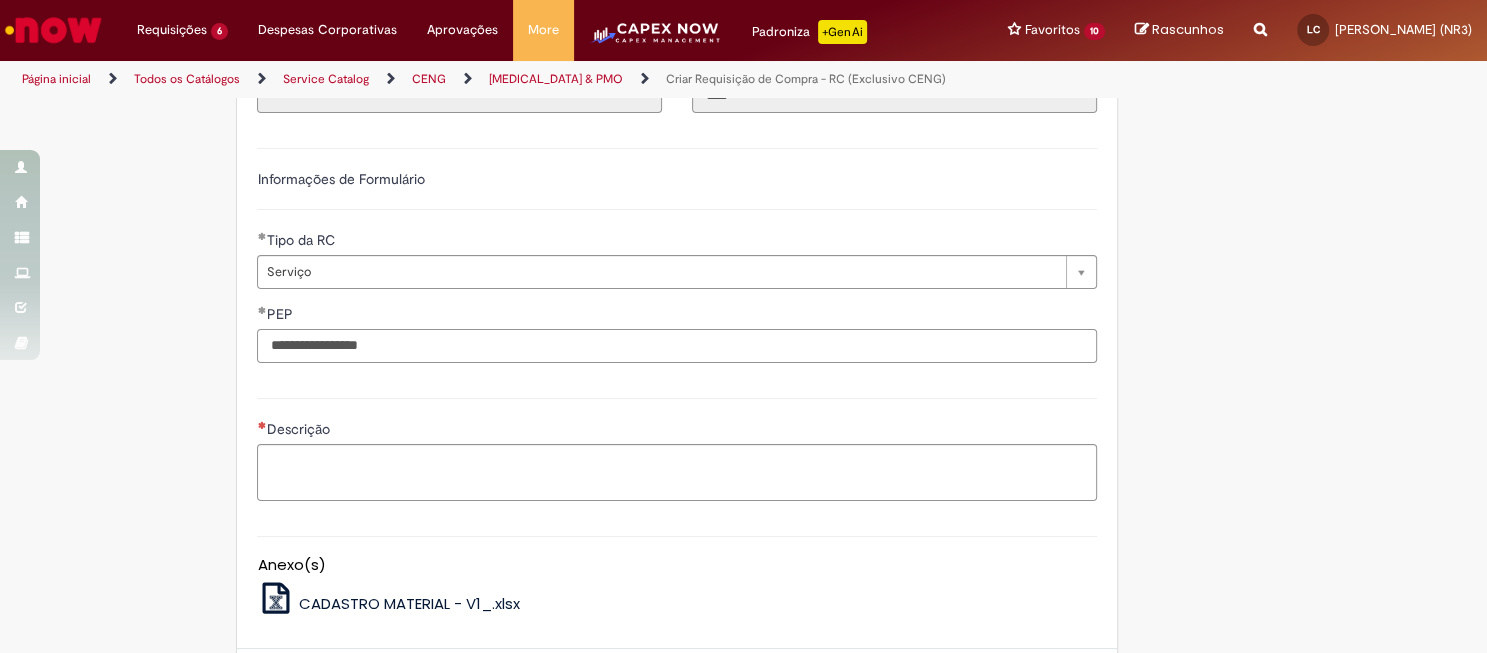 paste on "**********" 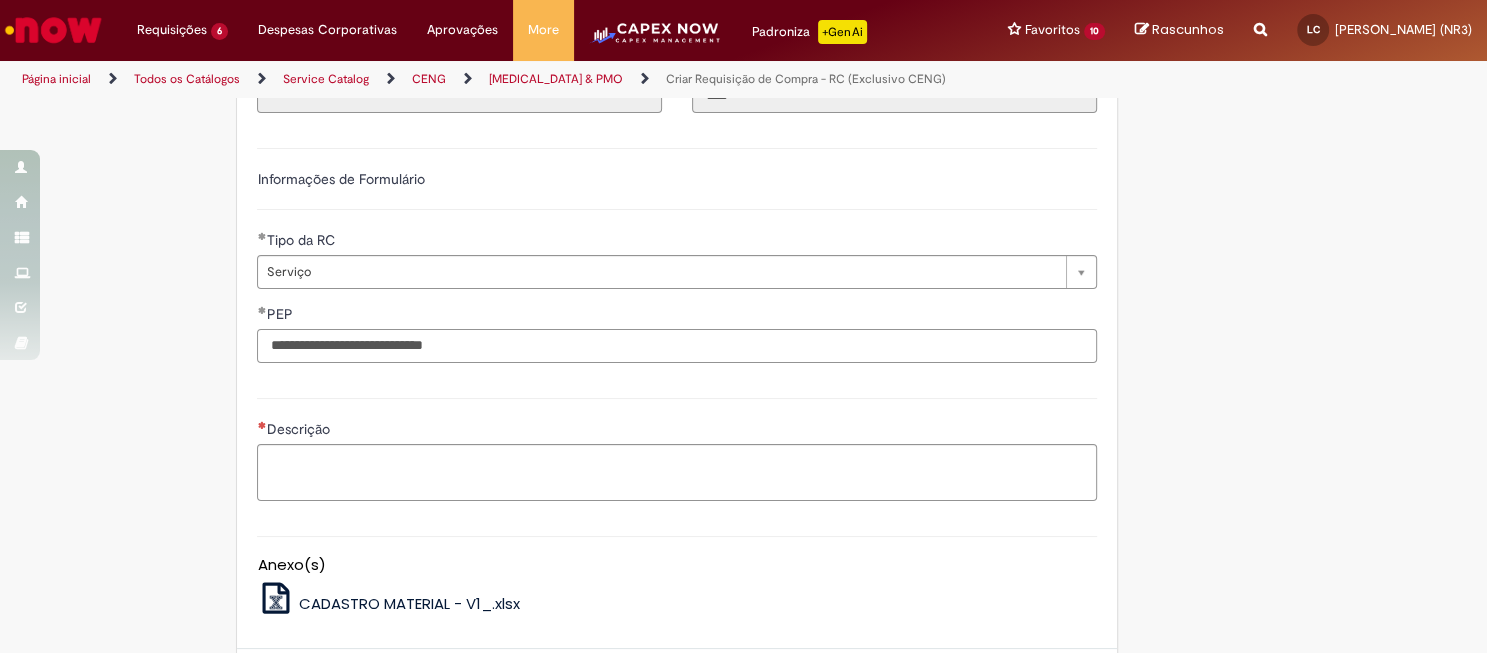 paste on "**********" 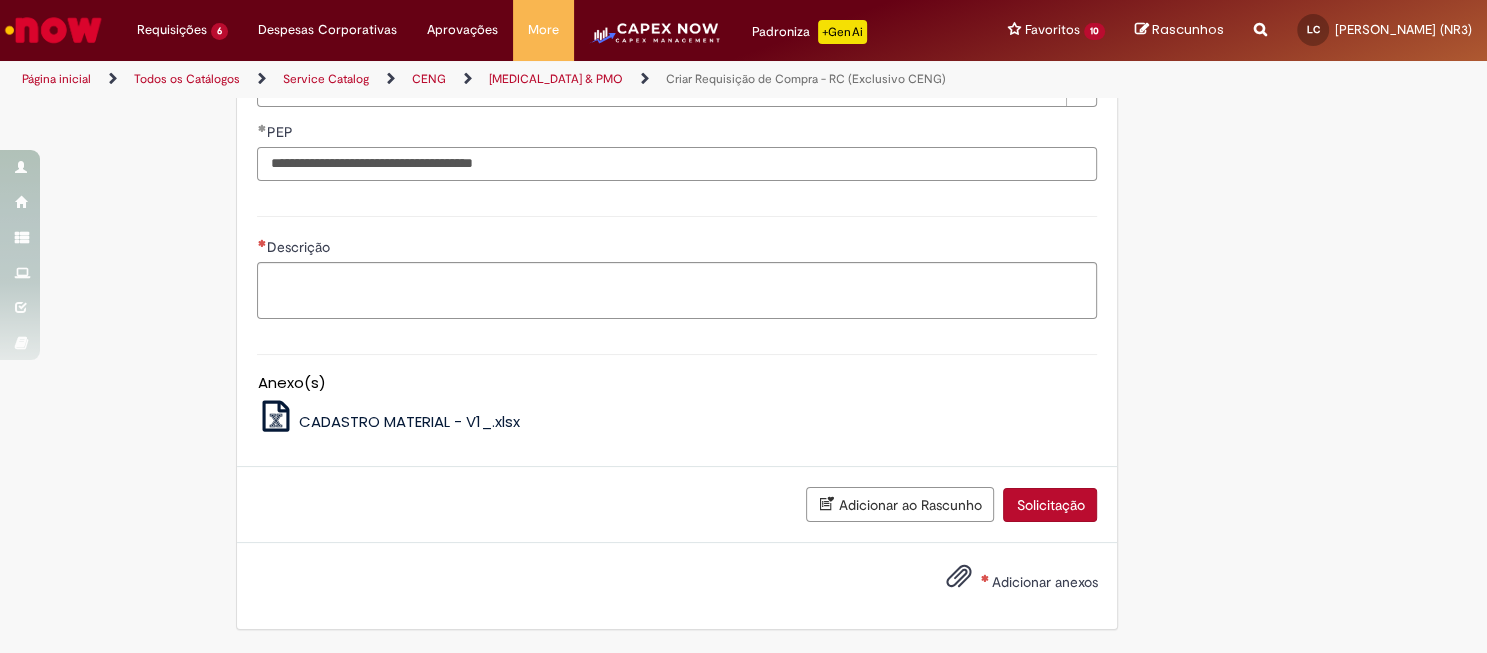 scroll, scrollTop: 999, scrollLeft: 0, axis: vertical 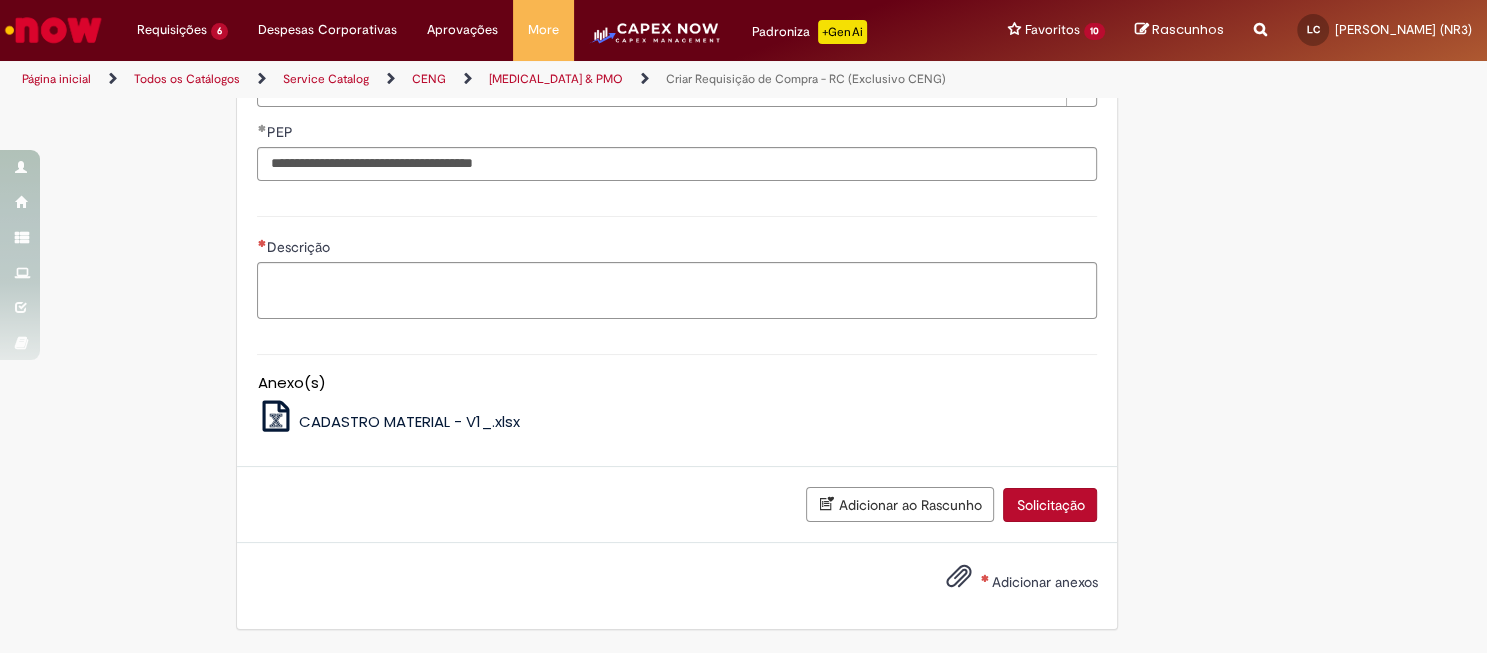 drag, startPoint x: 414, startPoint y: 254, endPoint x: 411, endPoint y: 281, distance: 27.166155 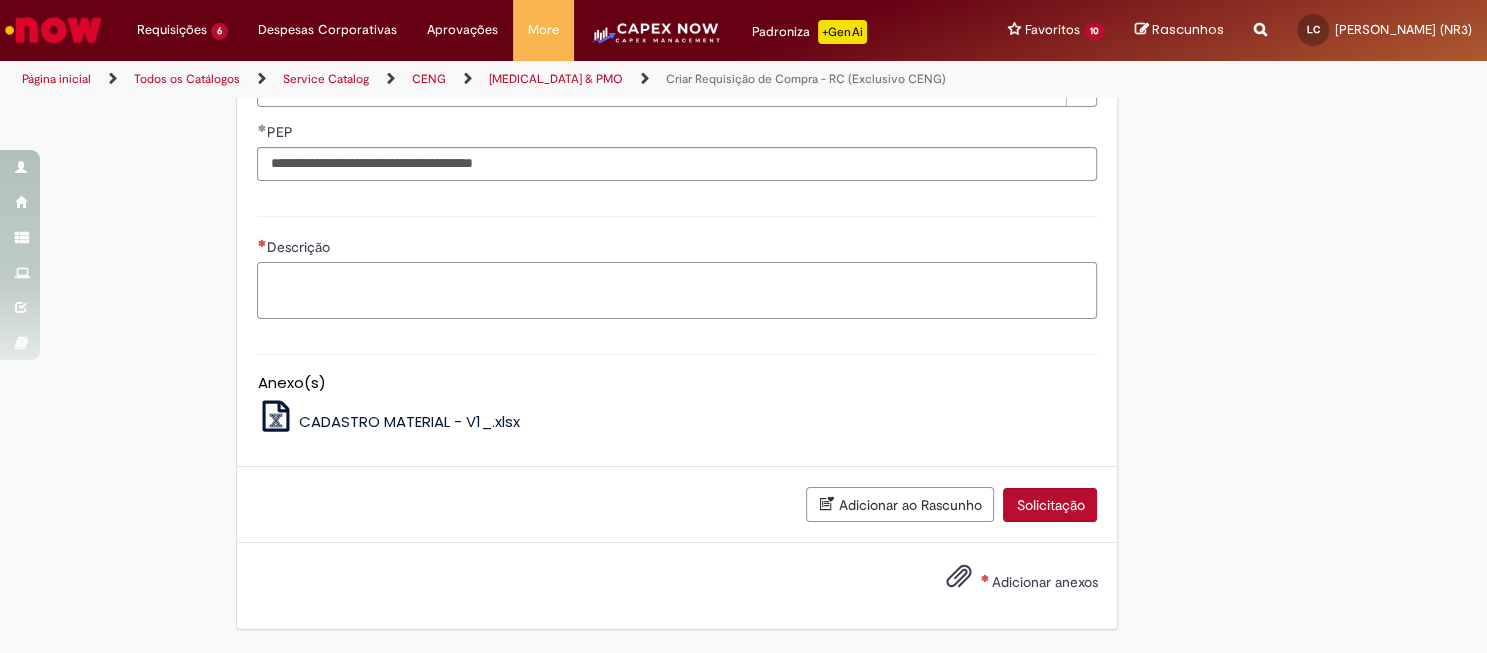 click on "Descrição" at bounding box center [677, 290] 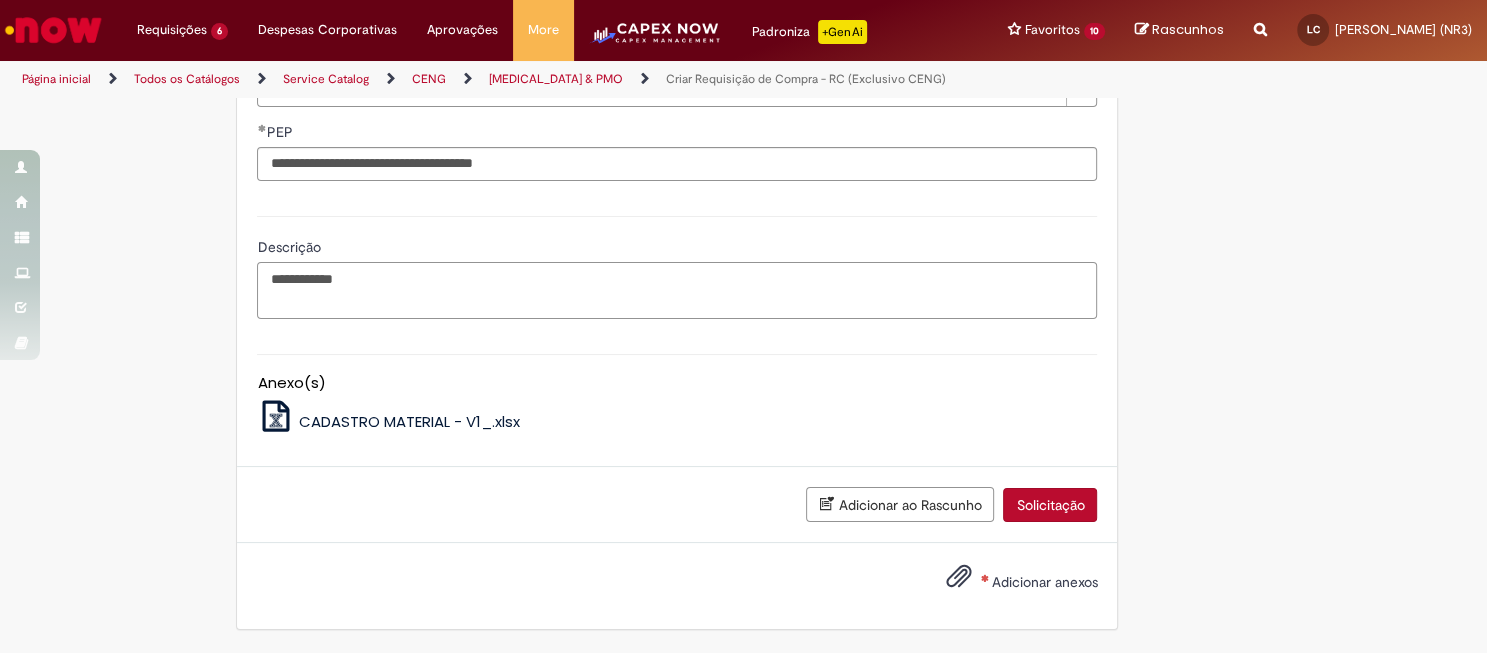 click on "**********" at bounding box center (677, 290) 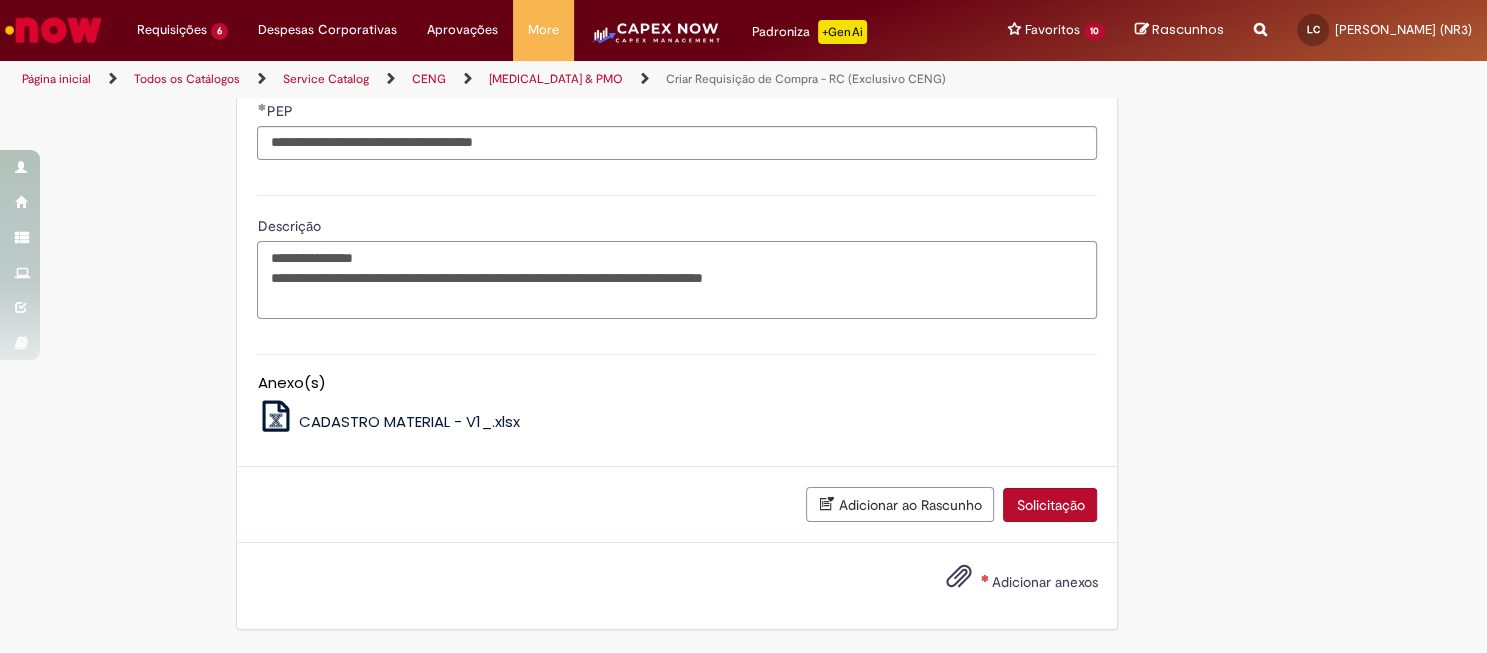 click on "**********" at bounding box center [677, 280] 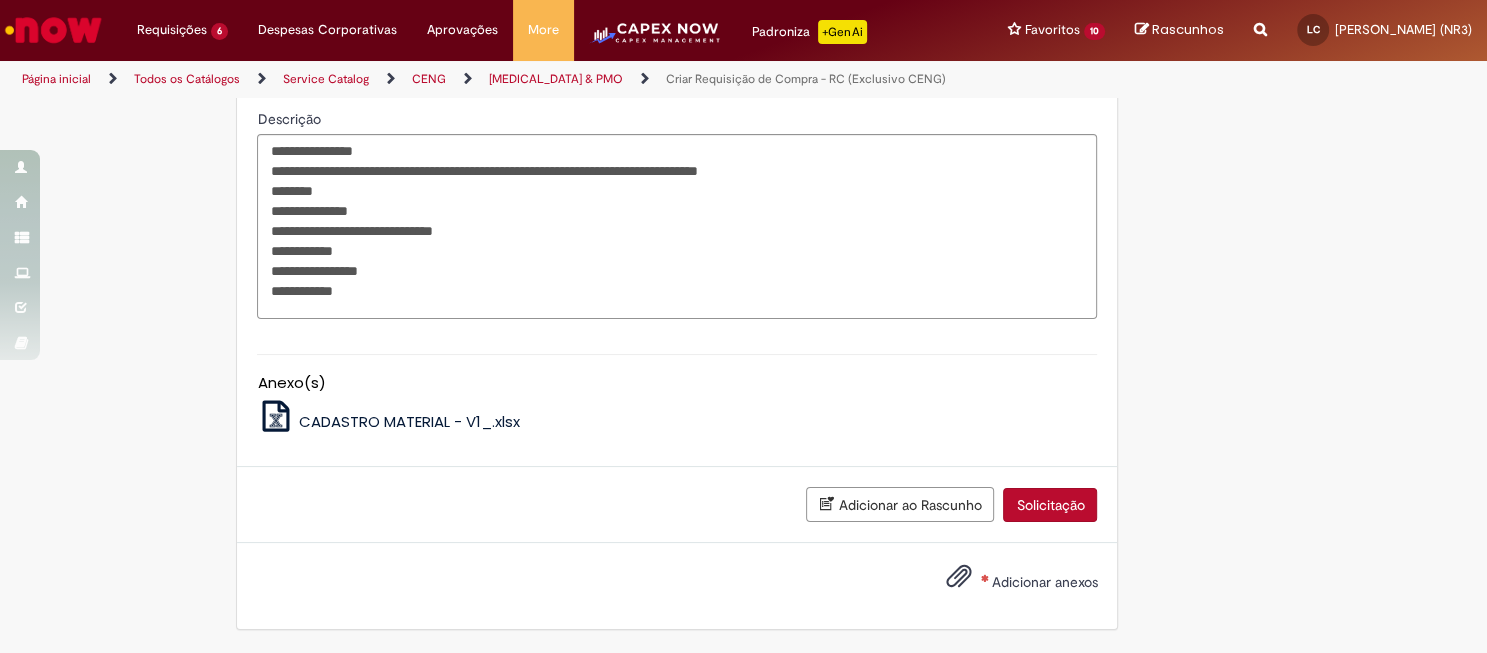 scroll, scrollTop: 994, scrollLeft: 0, axis: vertical 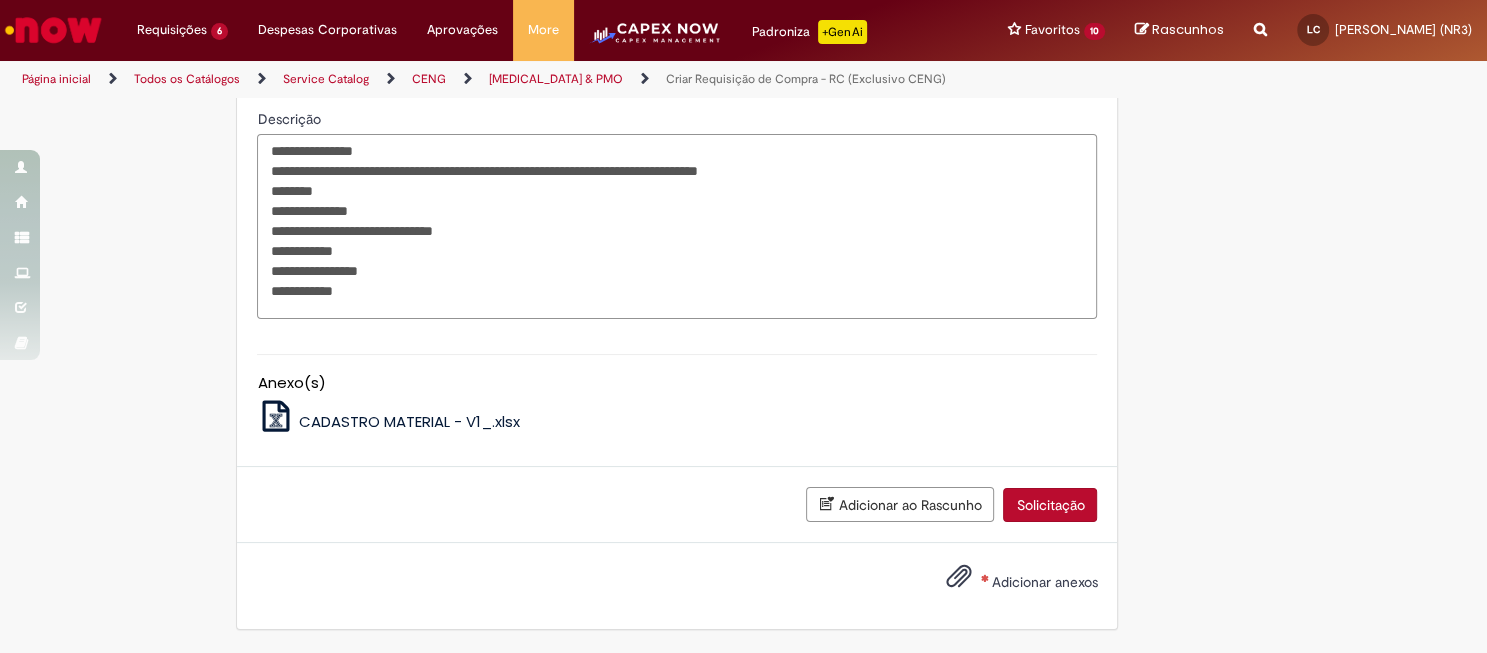 drag, startPoint x: 381, startPoint y: 444, endPoint x: 378, endPoint y: 457, distance: 13.341664 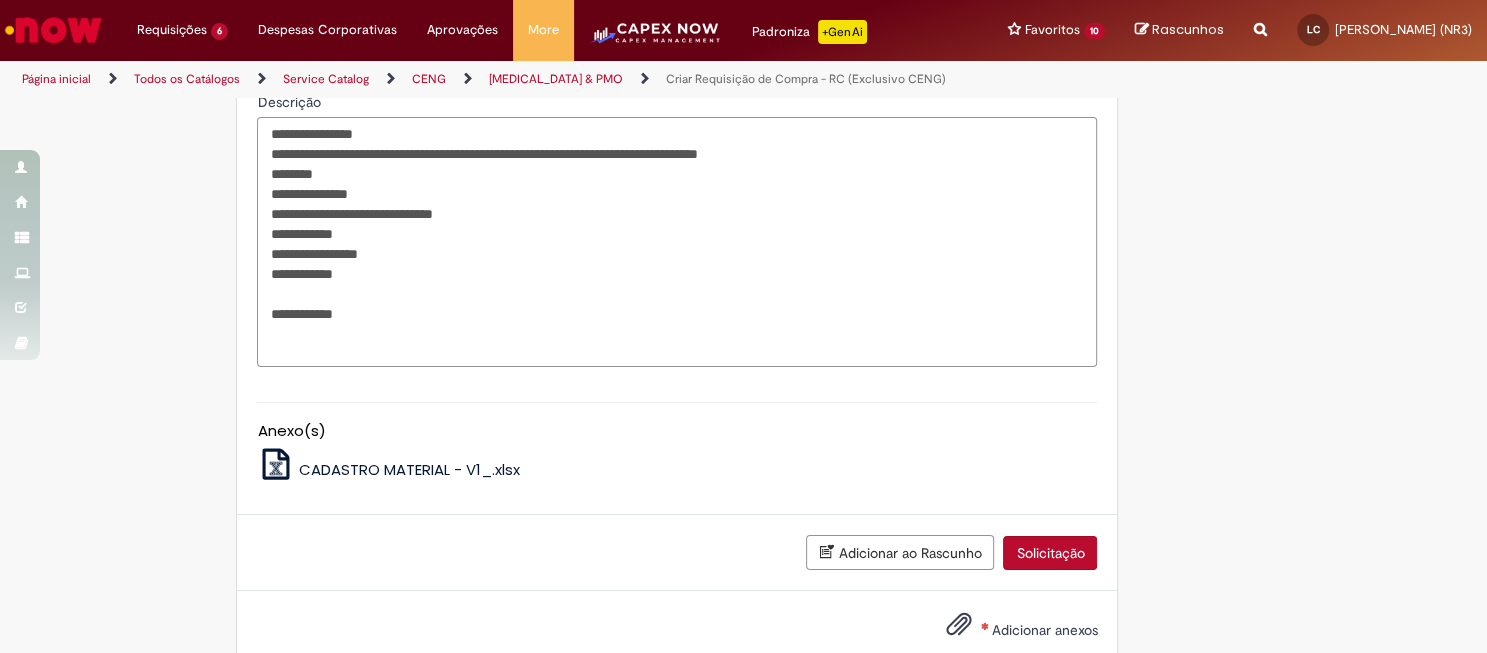 paste on "**********" 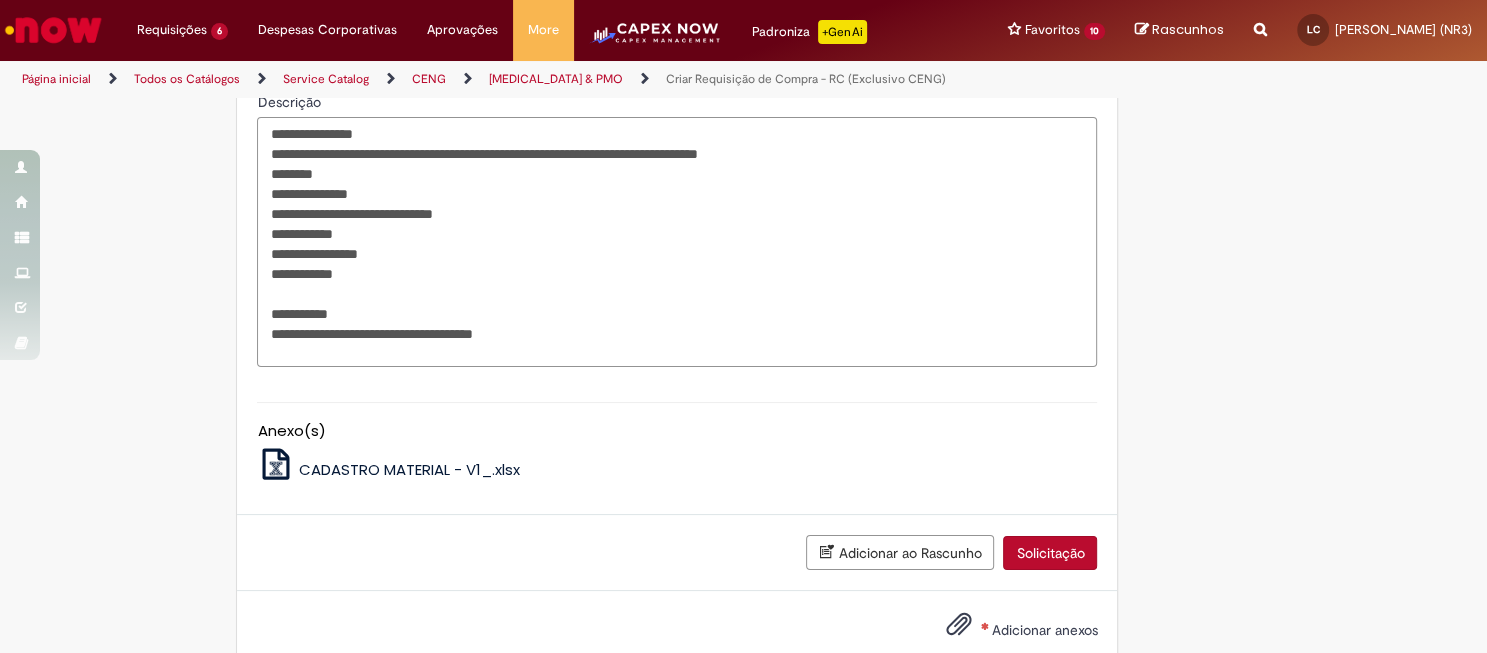 click on "**********" at bounding box center [677, 242] 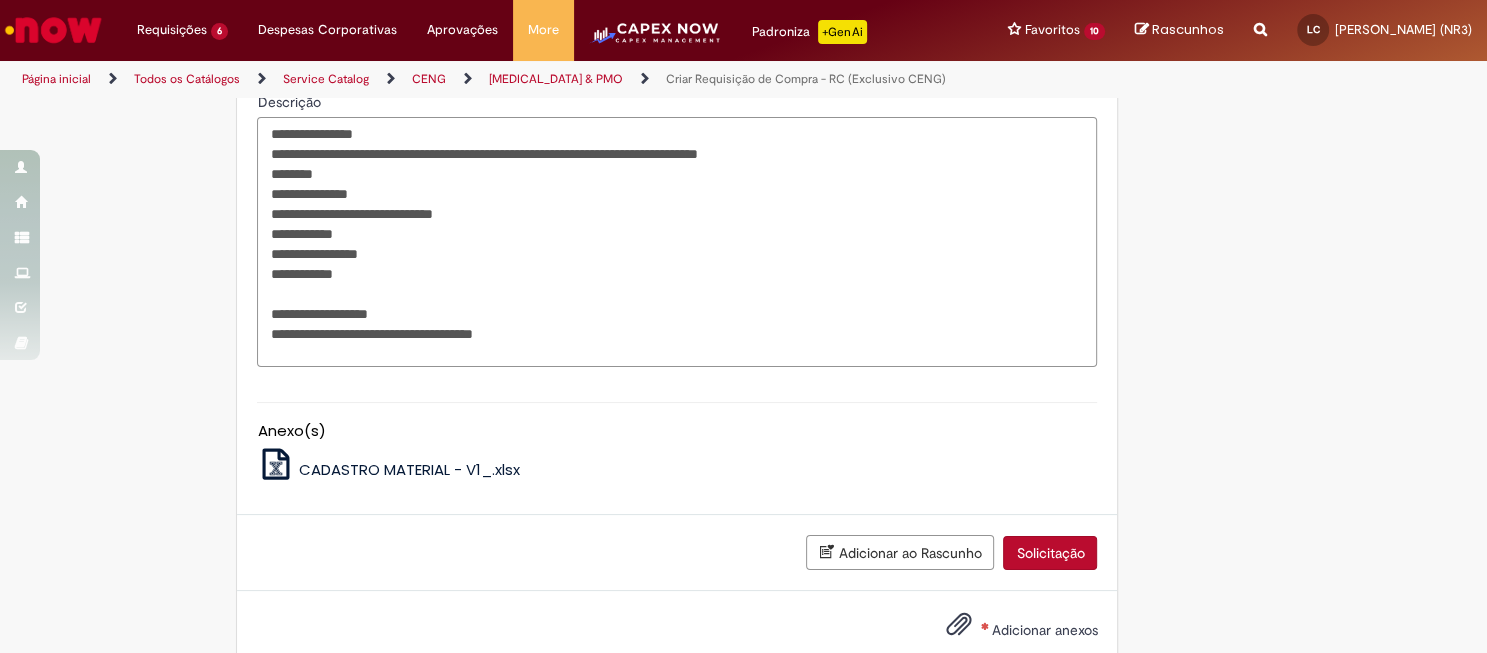 click on "**********" at bounding box center (677, 242) 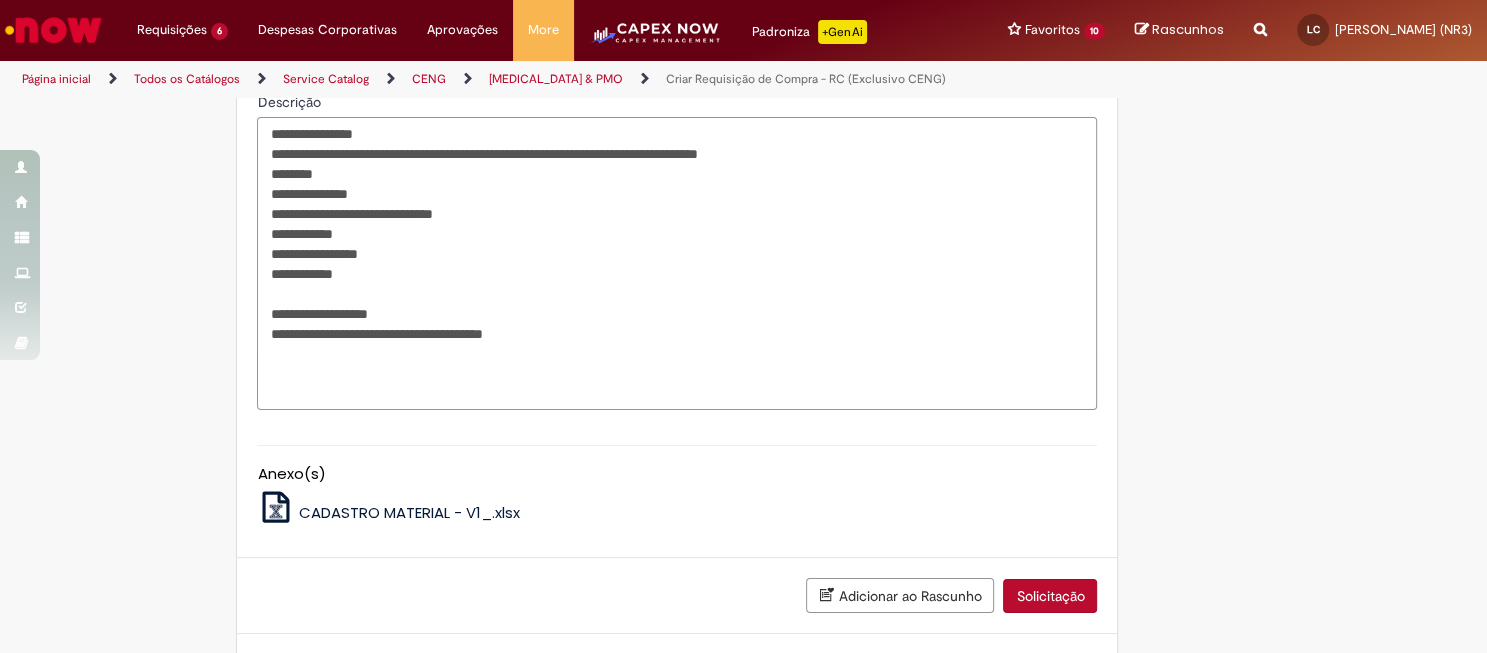 click on "**********" at bounding box center [677, 263] 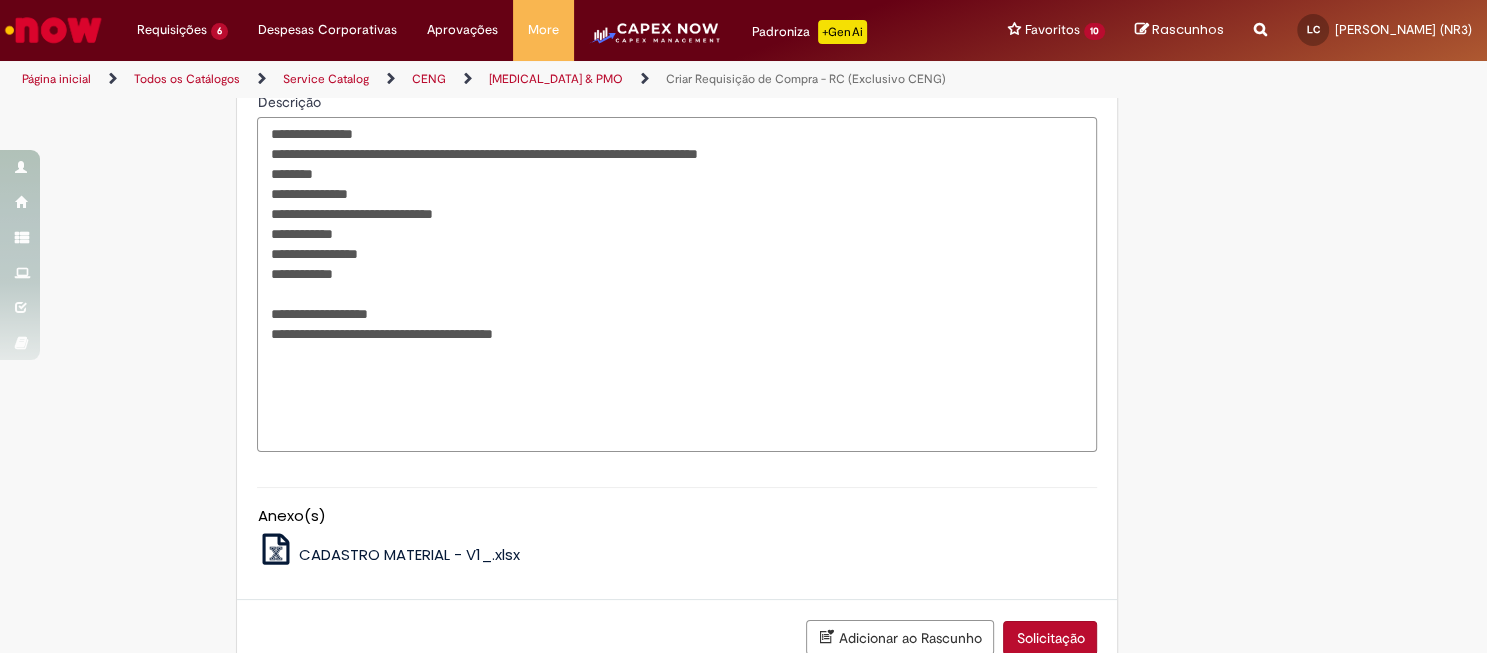paste on "**********" 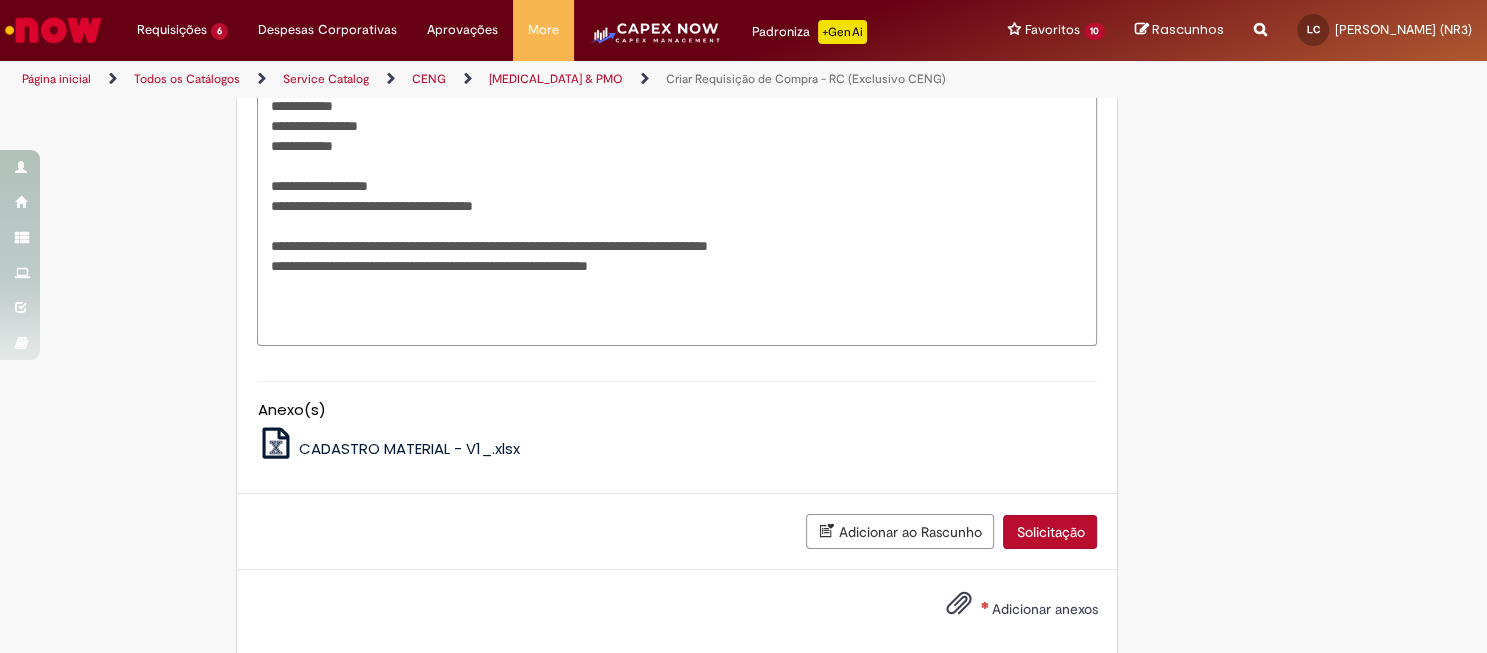 scroll, scrollTop: 1326, scrollLeft: 0, axis: vertical 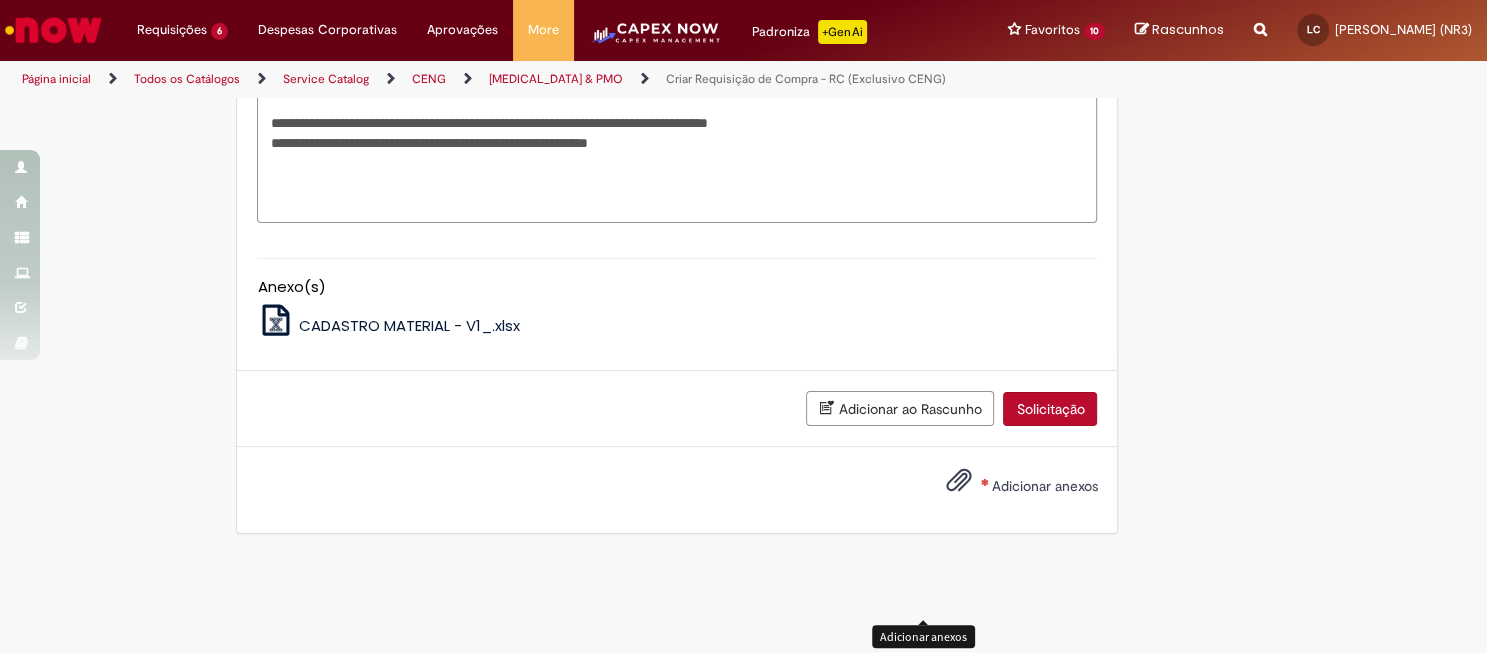 type on "**********" 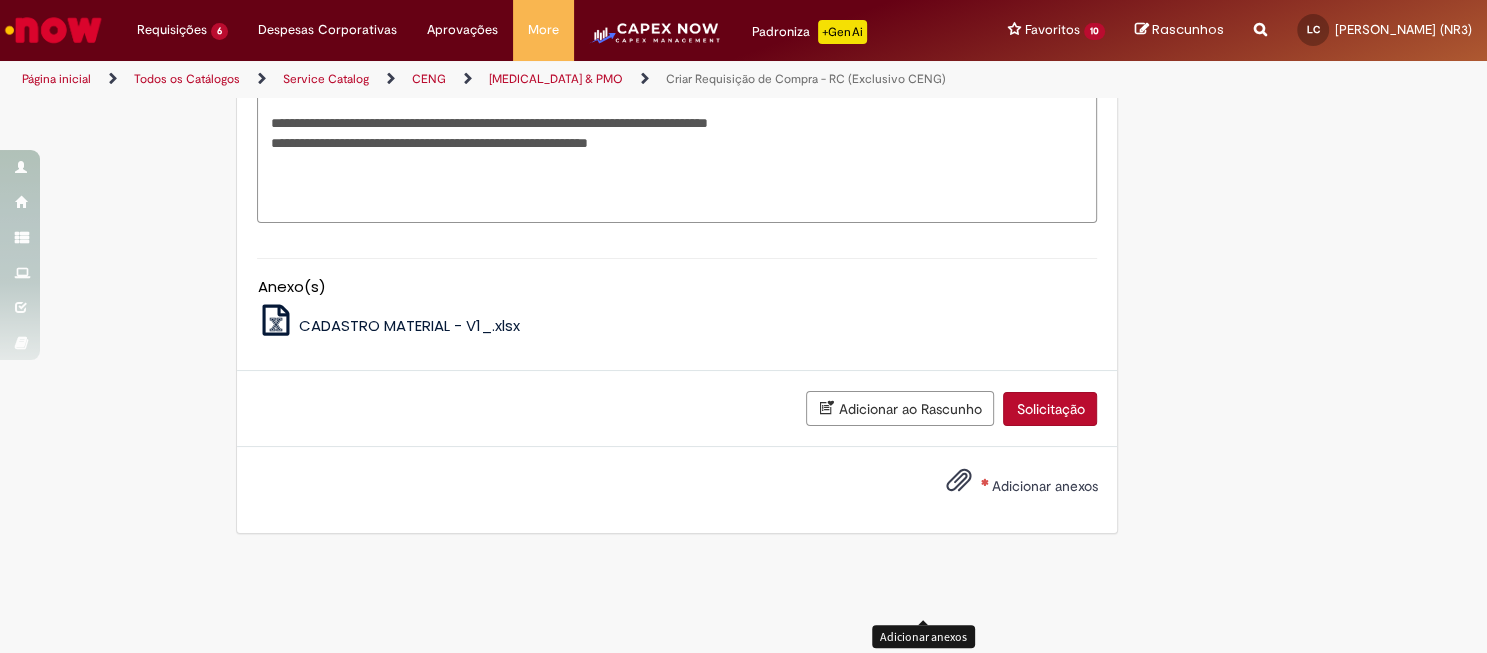 click at bounding box center (958, 481) 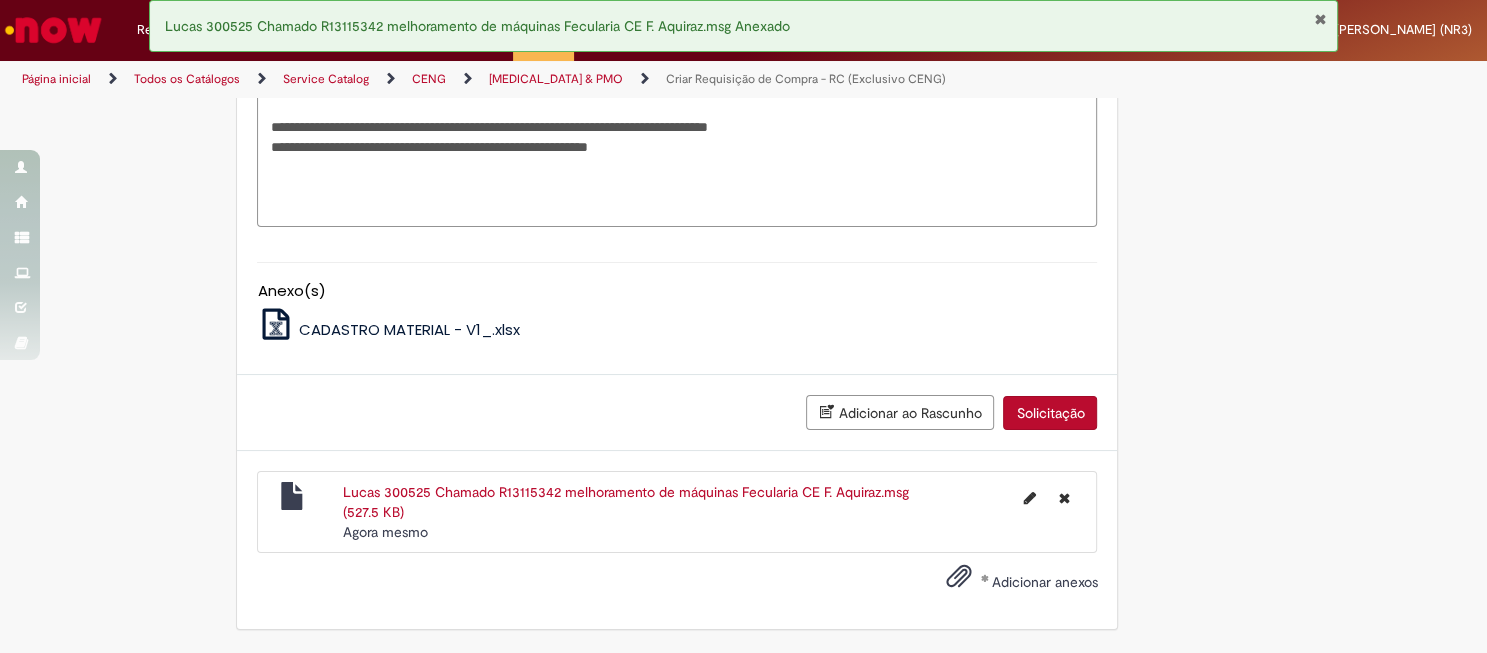 click on "Solicitação" at bounding box center (1050, 413) 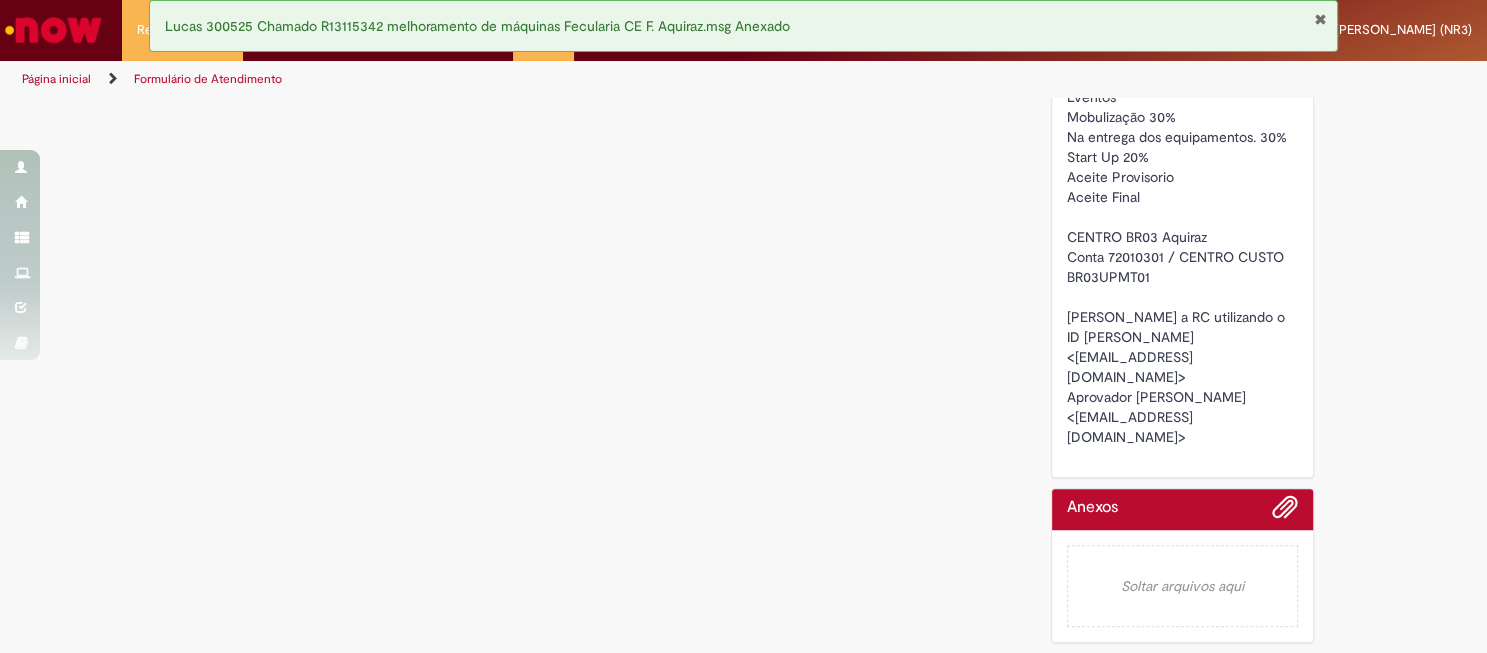 scroll, scrollTop: 0, scrollLeft: 0, axis: both 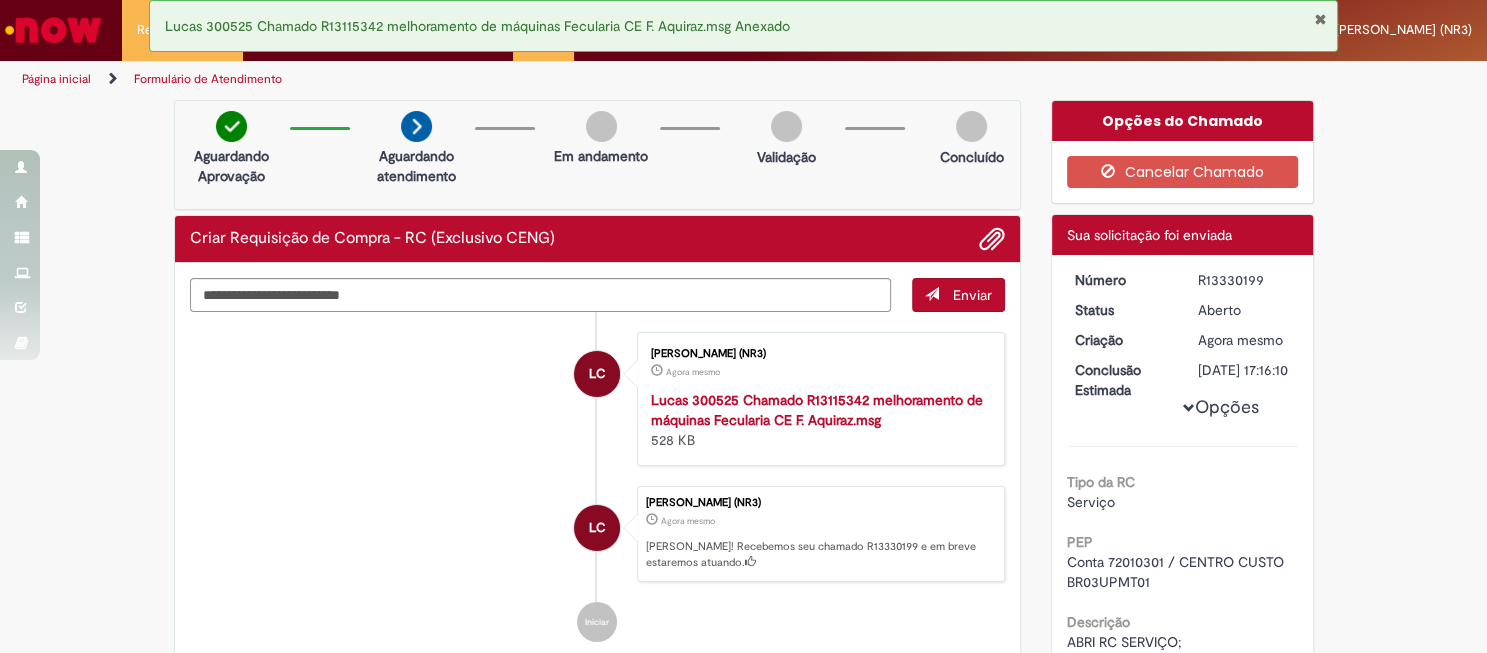 click on "R13330199" at bounding box center (1244, 280) 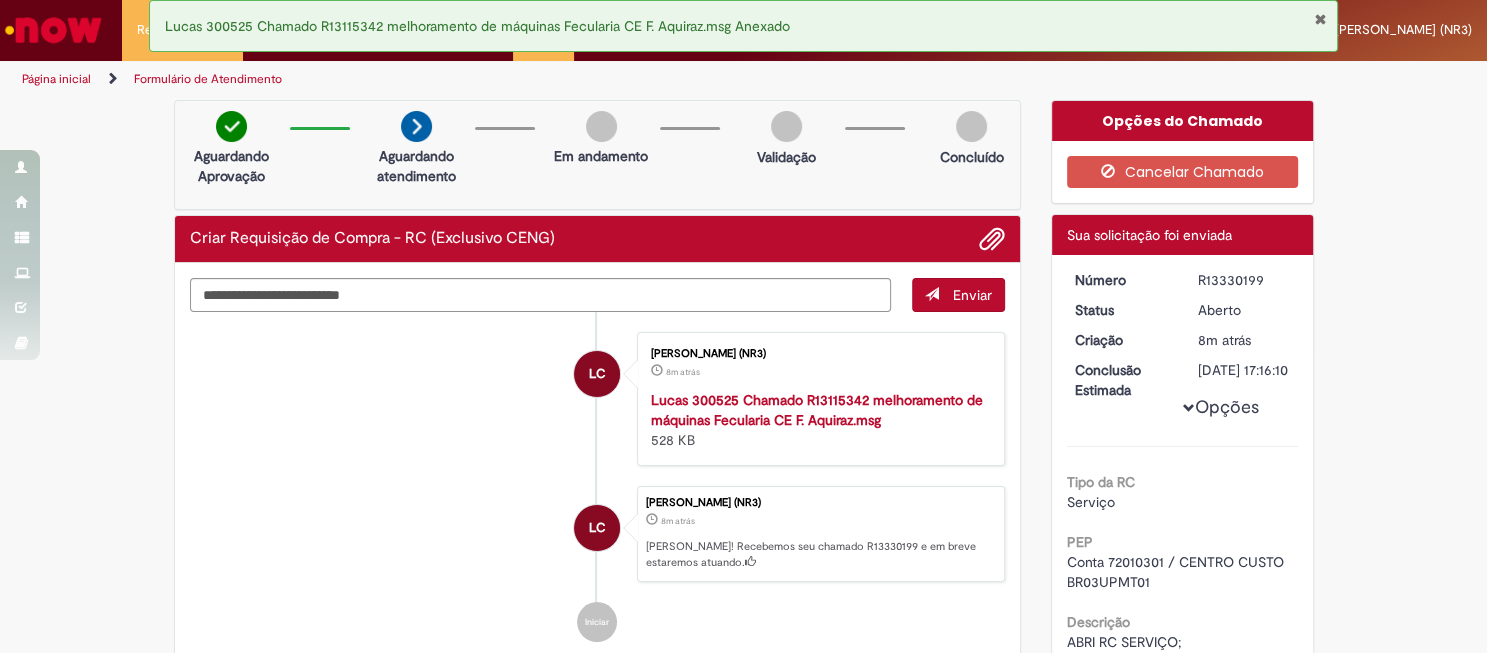 click on "Lucas 300525 Chamado R13115342 melhoramento de máquinas Fecularia  CE F. Aquiraz.msg Anexado" at bounding box center (744, 26) 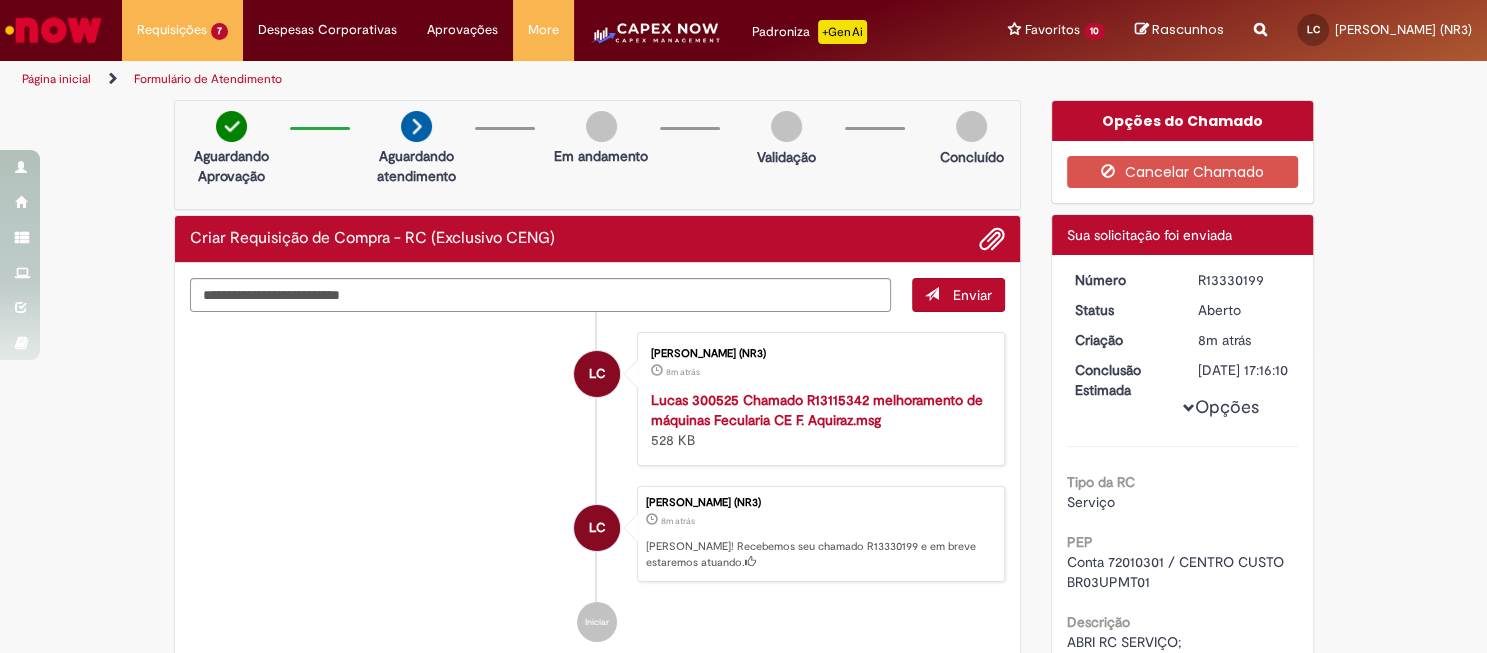 click on "Favoritos   10
Exibir todos os Favoritos
Criar cadastro de Material (Exclusivo CENG)
Compras rápidas (Speed Buy)
[MEDICAL_DATA] Industrial
Consultar Notas Fiscais (Exclusivo CENG)
Alteração de Pedido
Cadastro de Material
Cancelamento ou Encerramento de Pedido
Criar Requisição de Compra (RC)
Liberação Documentos com Bloqueio B - Insumo e Consumo
De-Para de Pedido: Cancelar e Recriar Pedido" at bounding box center [1056, 30] 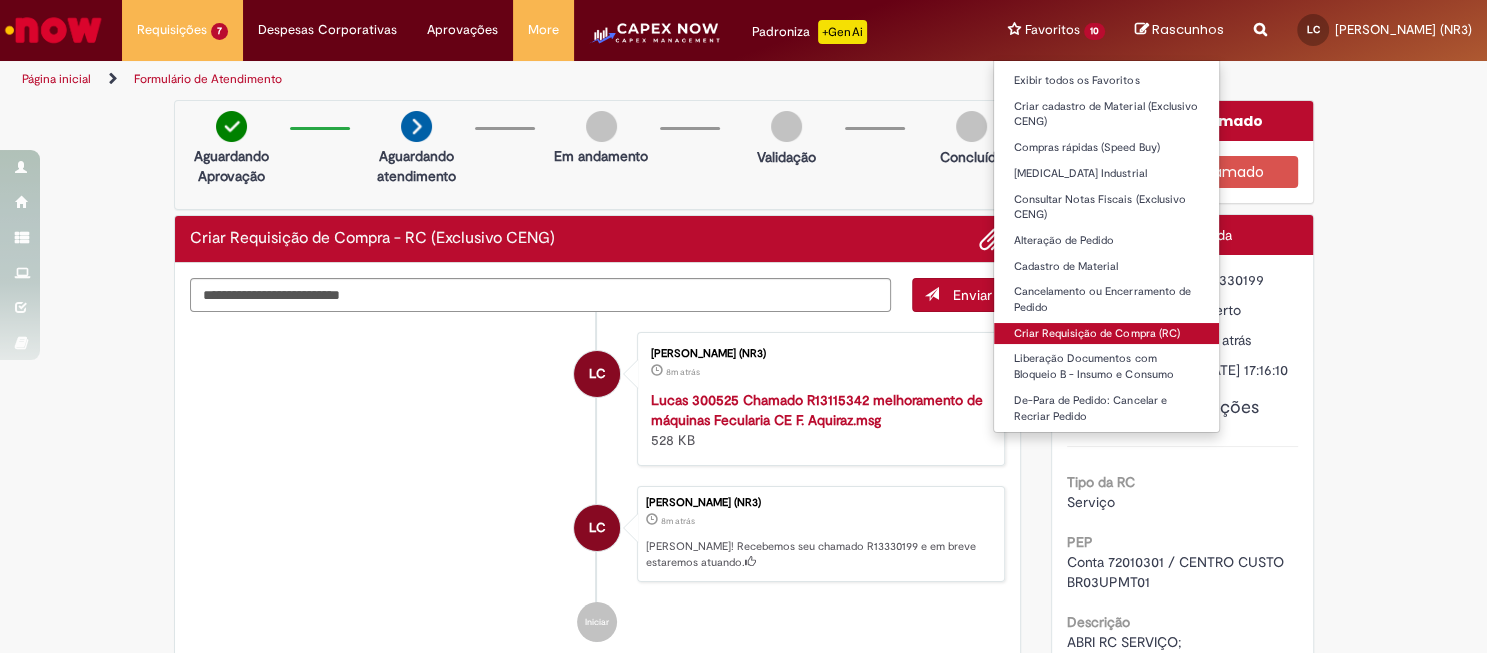 click on "Criar Requisição de Compra (RC)" at bounding box center [1106, 334] 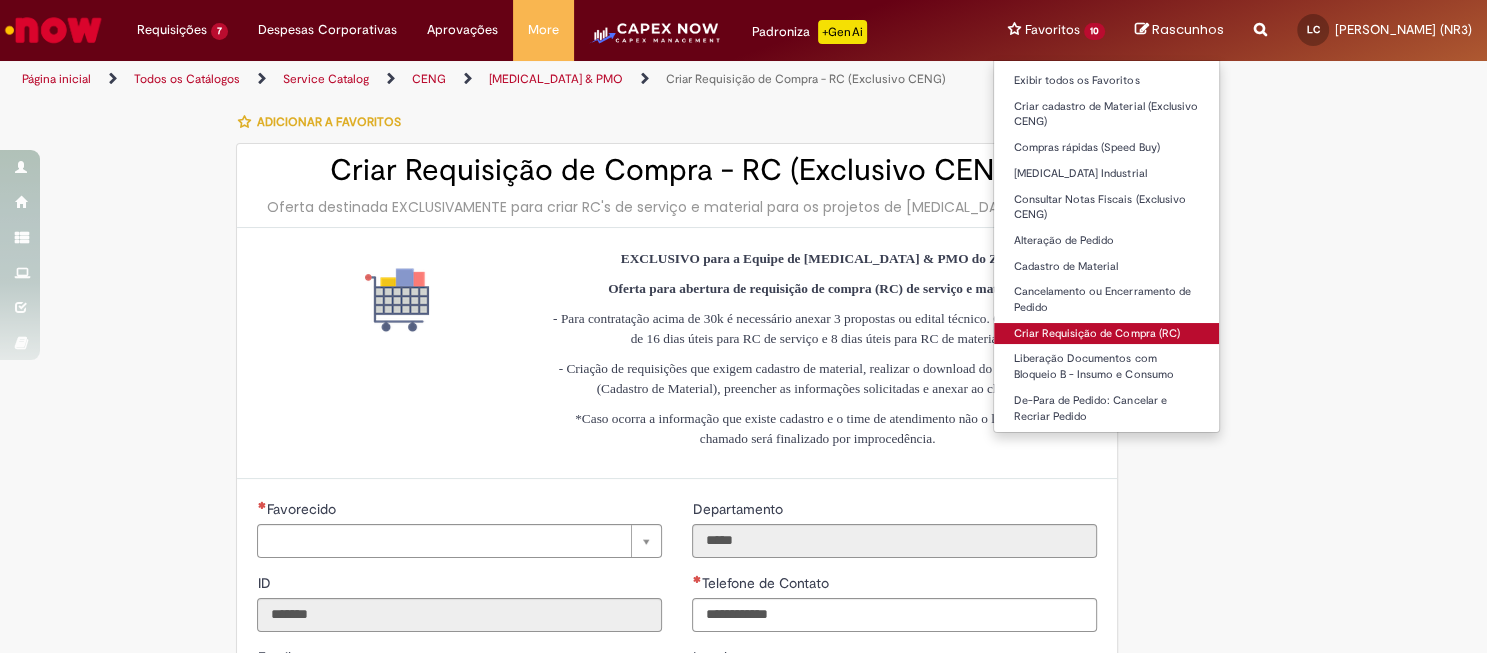 type on "**********" 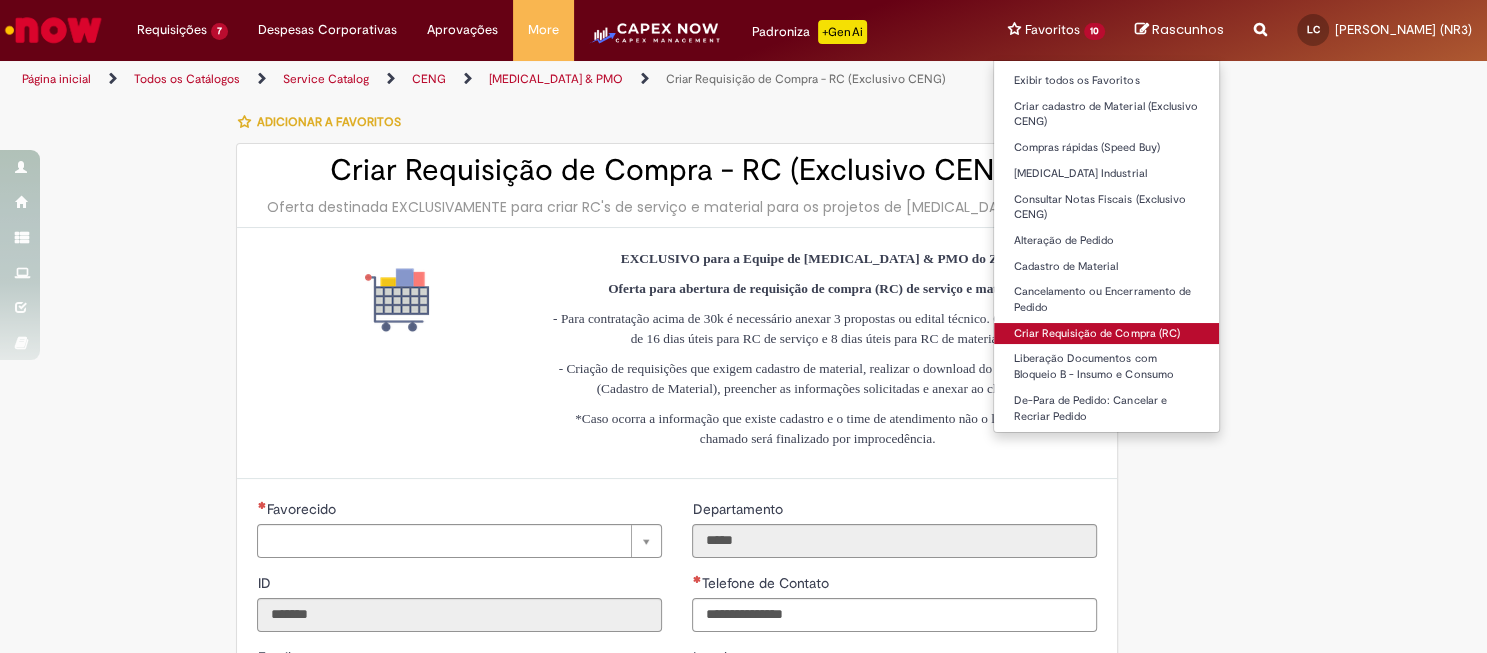 type on "**********" 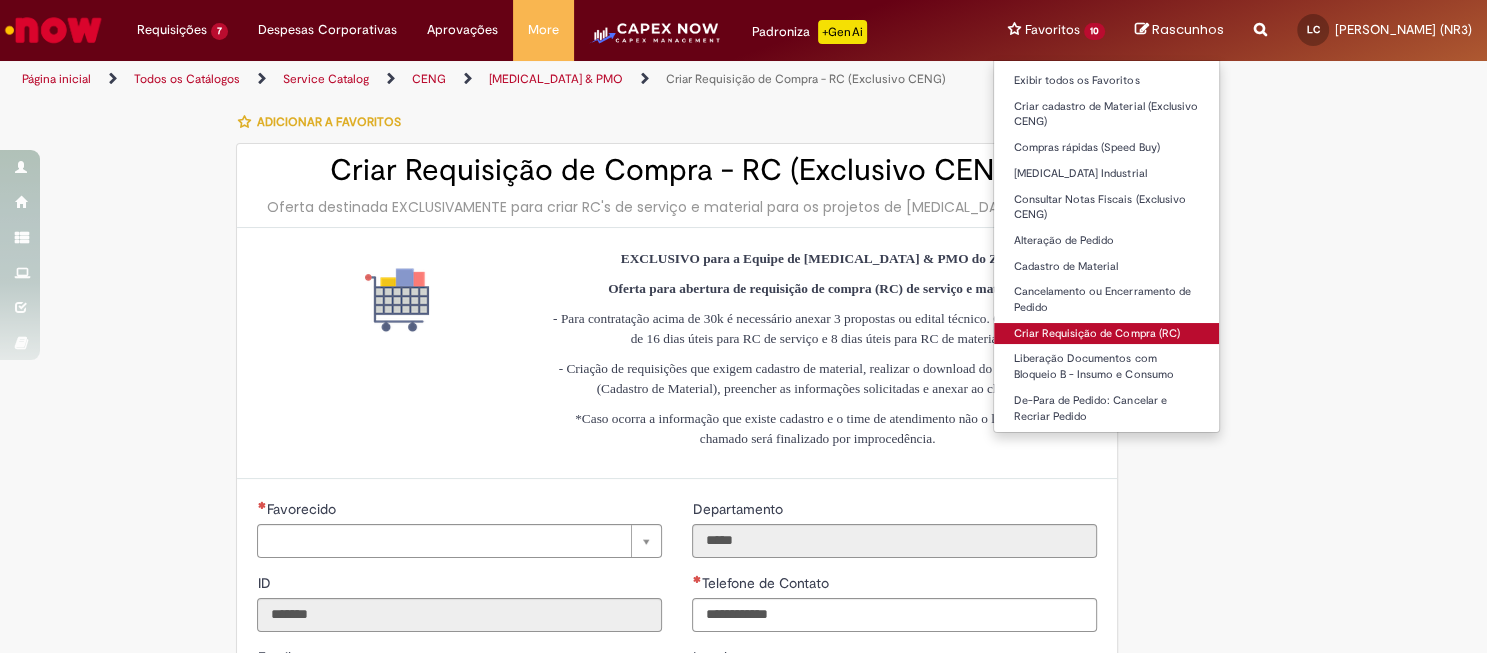 type on "**********" 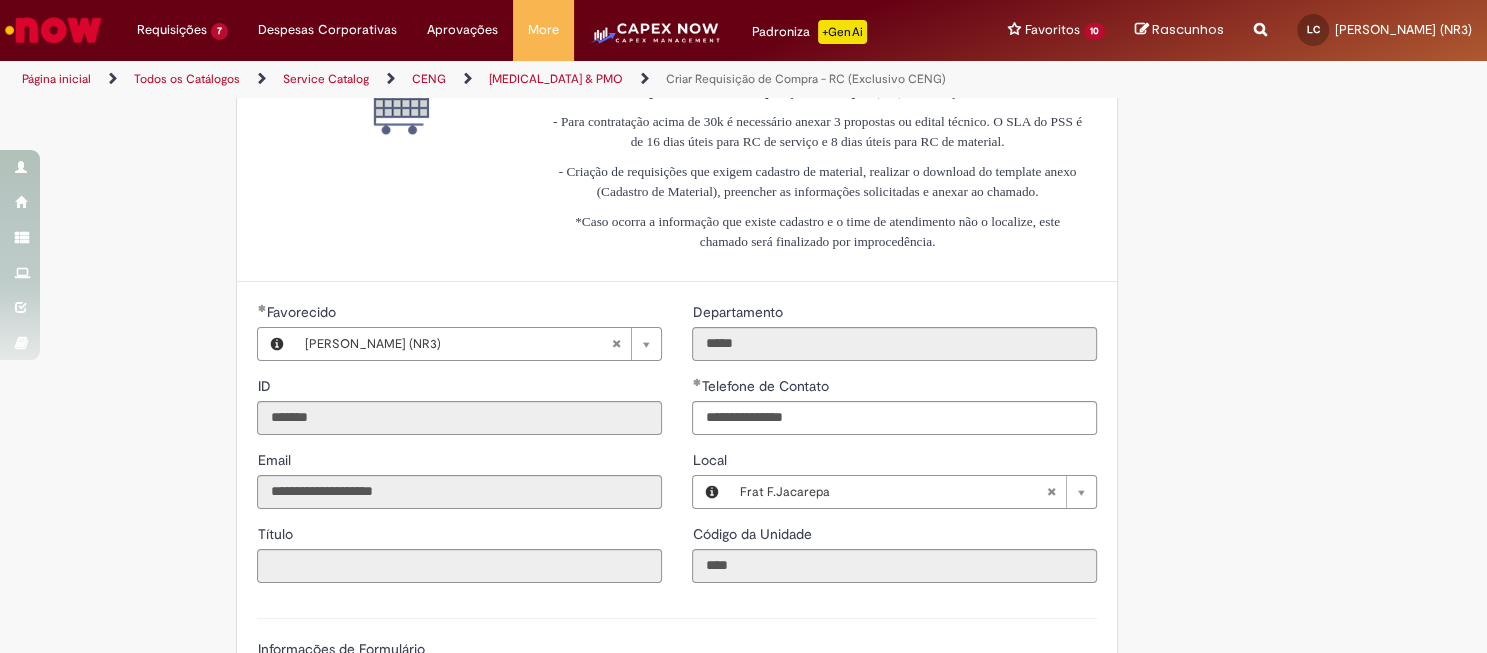 scroll, scrollTop: 667, scrollLeft: 0, axis: vertical 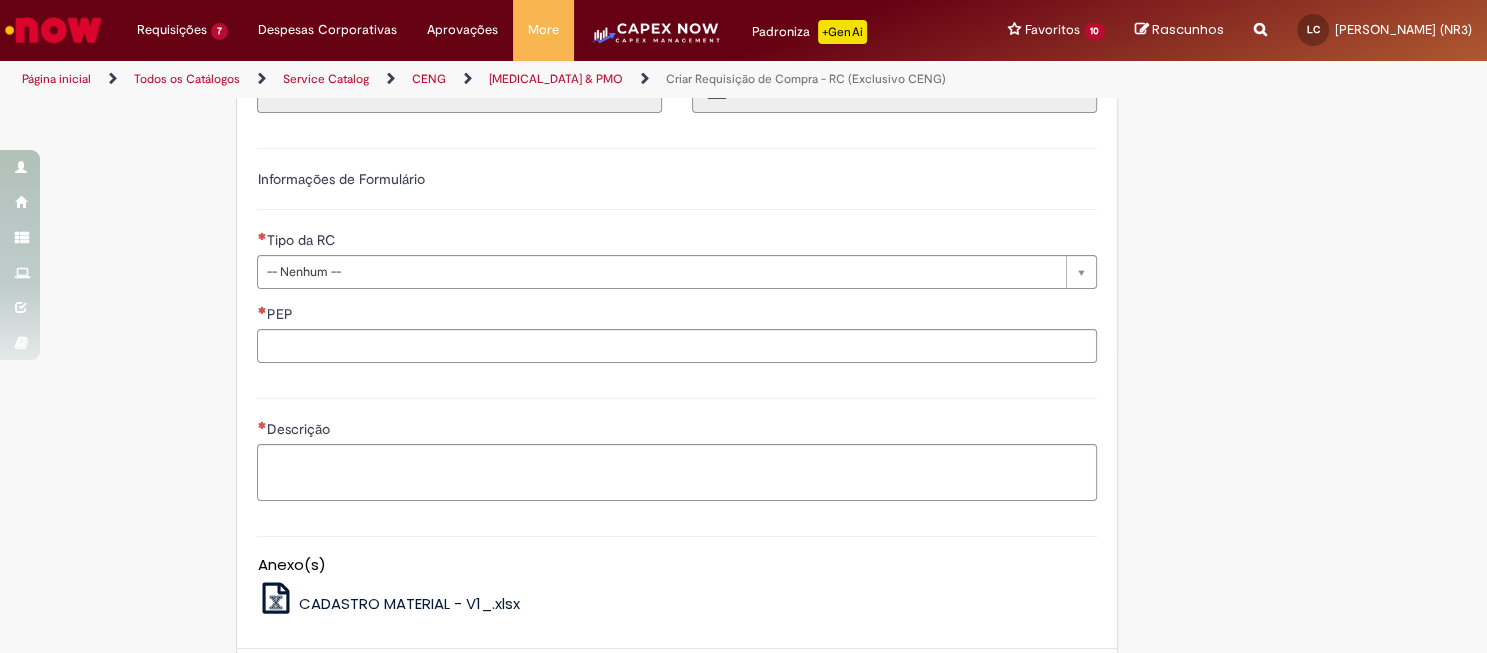 click on "PEP" at bounding box center (677, 316) 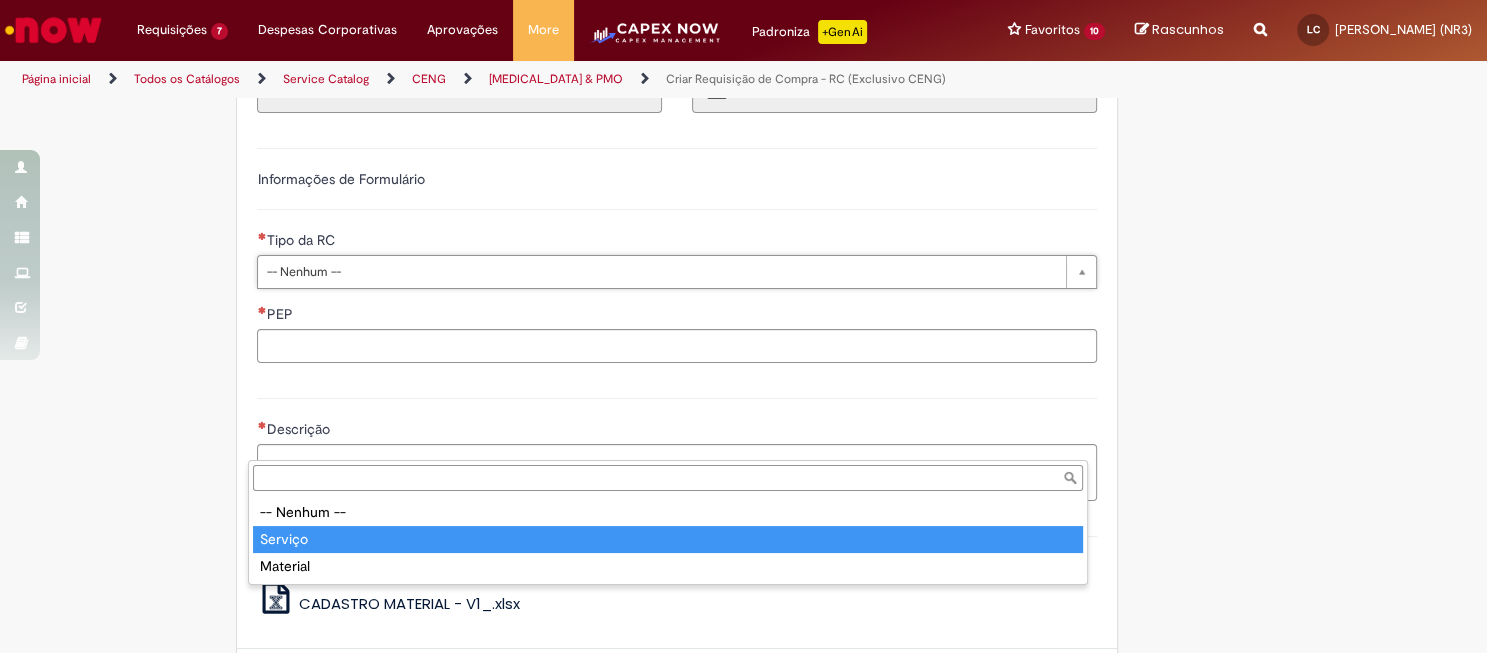 type on "*******" 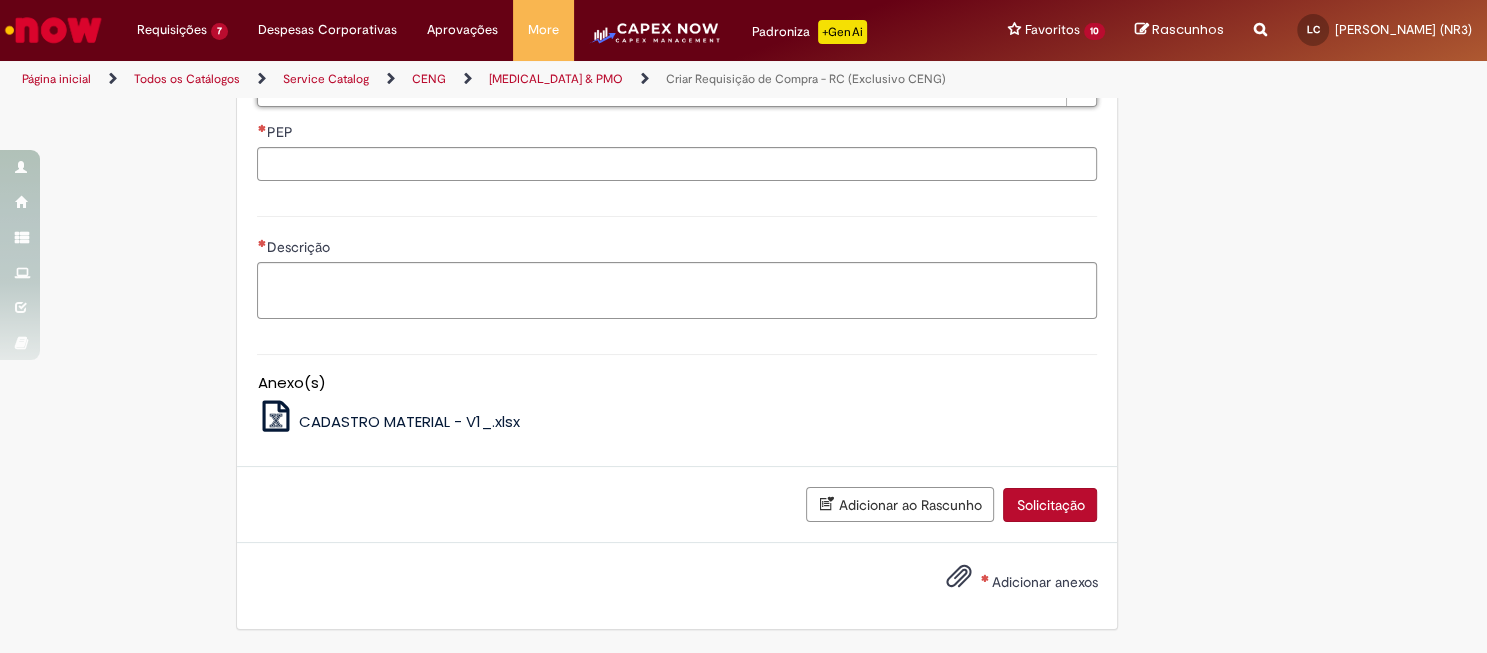 scroll, scrollTop: 999, scrollLeft: 0, axis: vertical 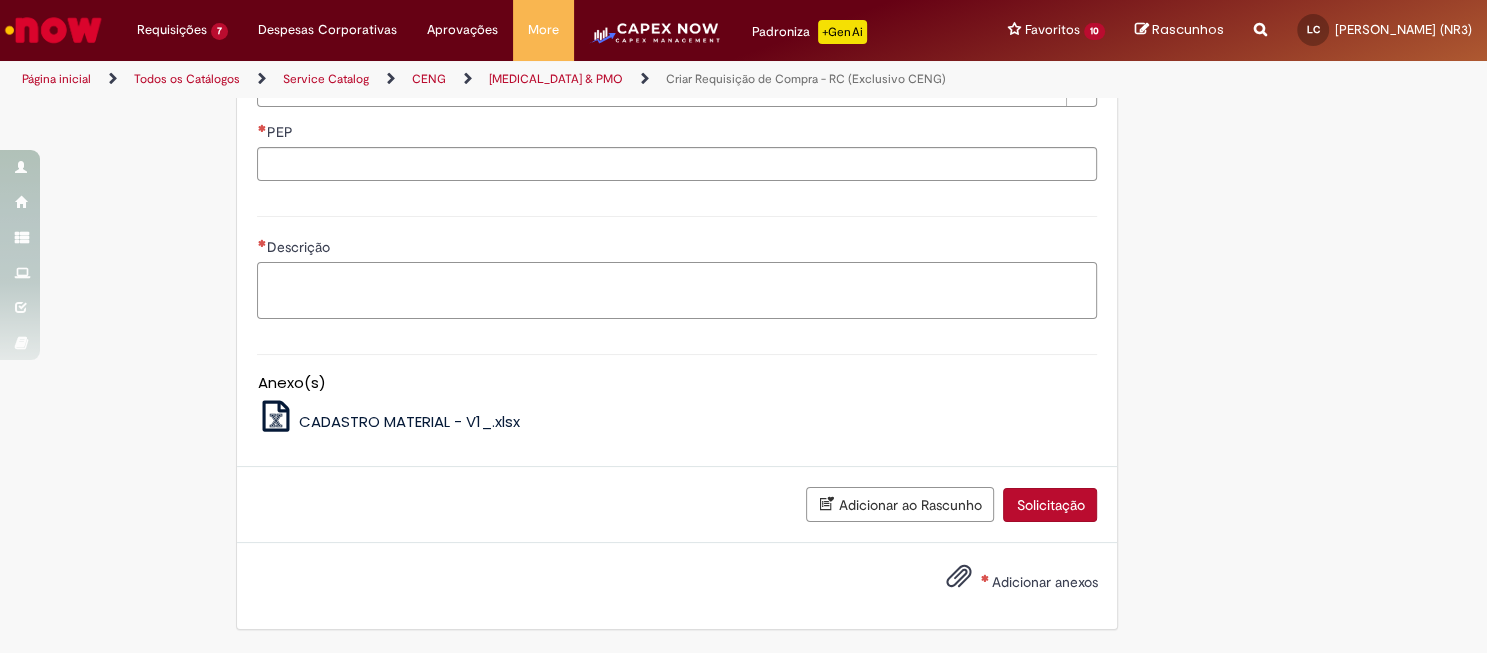 click on "Descrição" at bounding box center [677, 290] 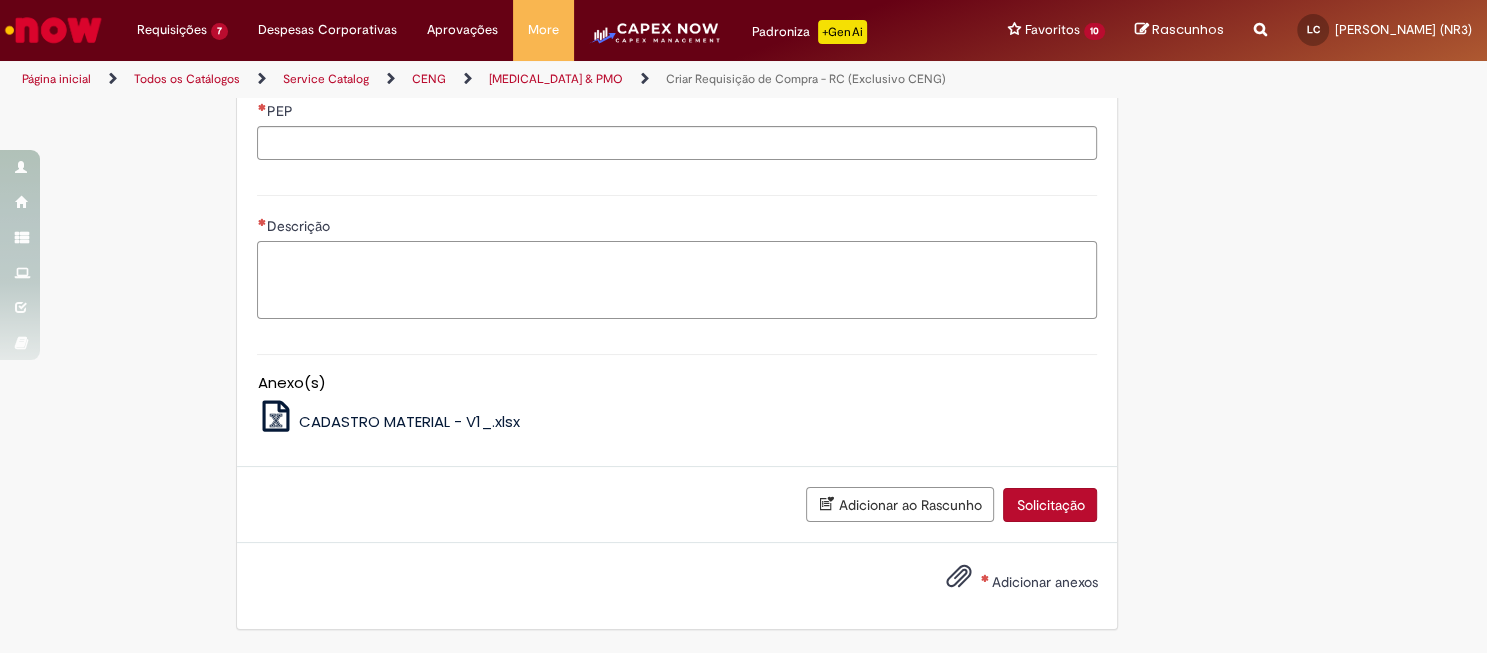 paste on "**********" 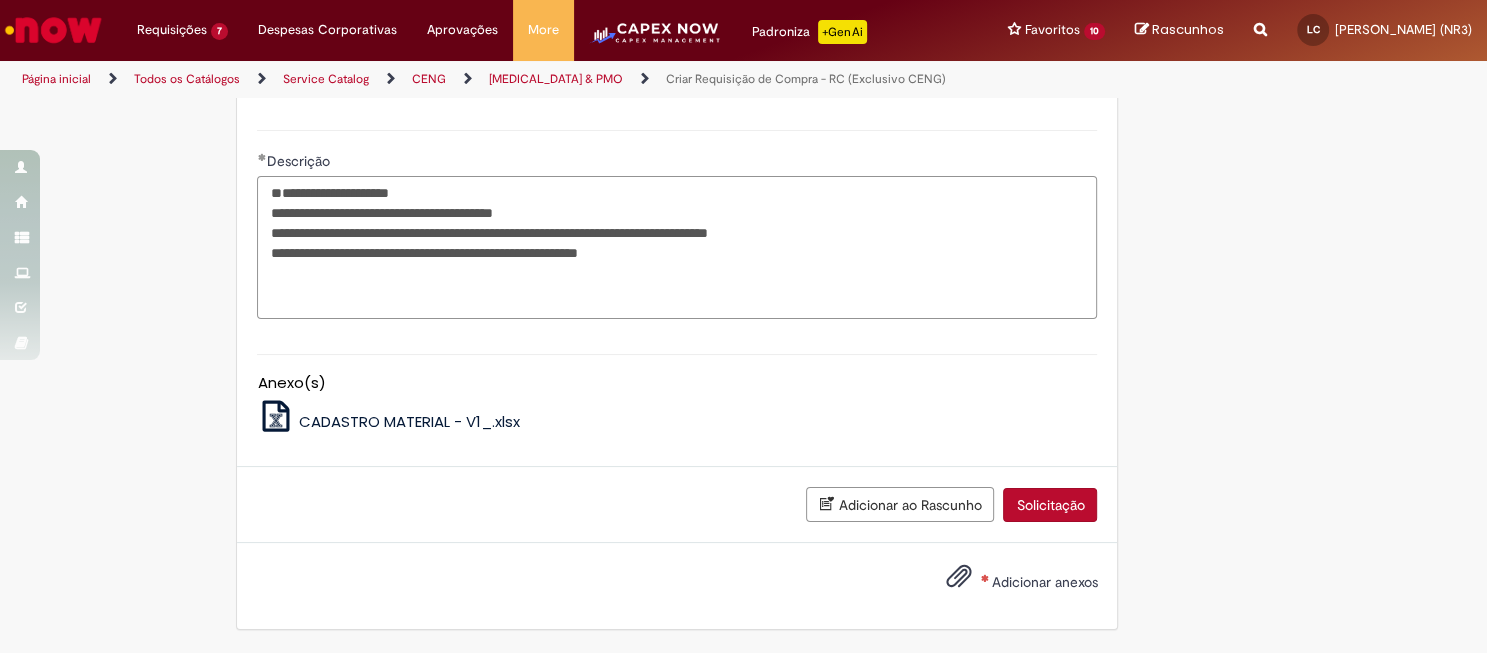 click on "**********" at bounding box center [677, 247] 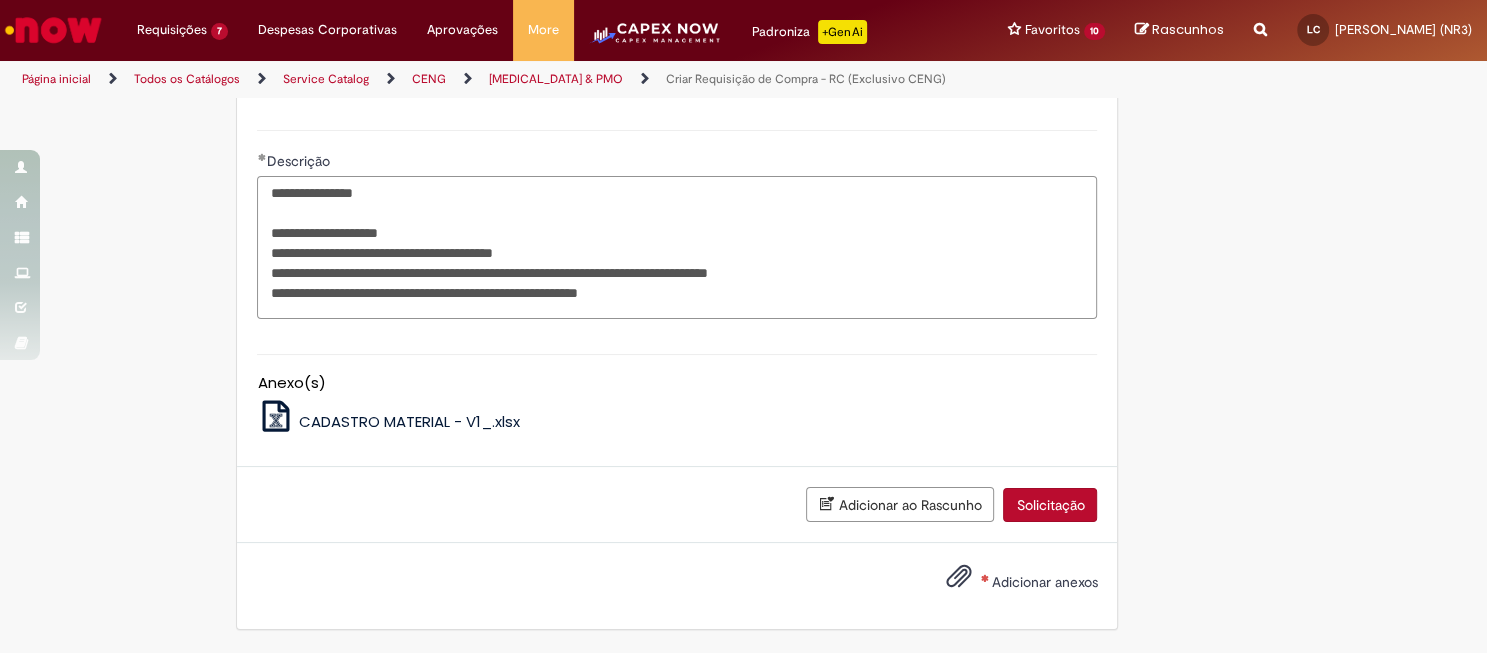 drag, startPoint x: 262, startPoint y: 365, endPoint x: 278, endPoint y: 408, distance: 45.88028 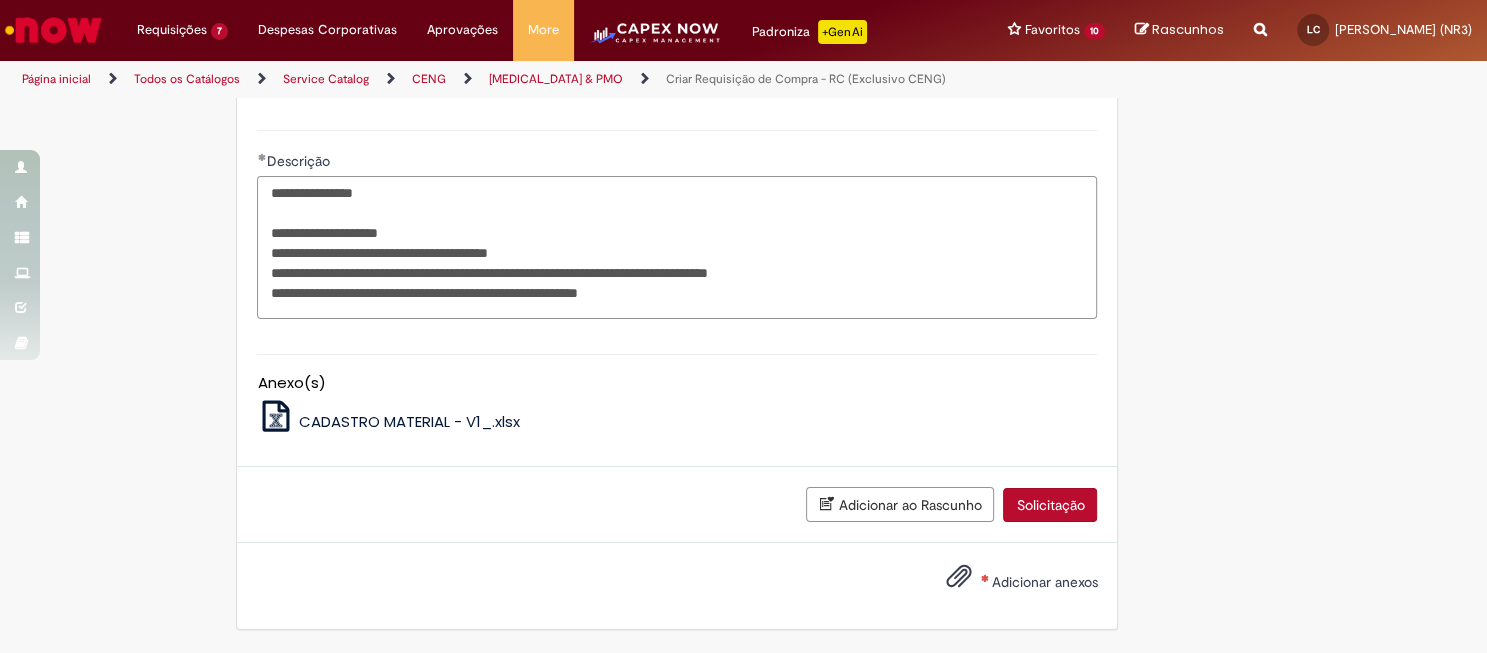 scroll, scrollTop: 832, scrollLeft: 0, axis: vertical 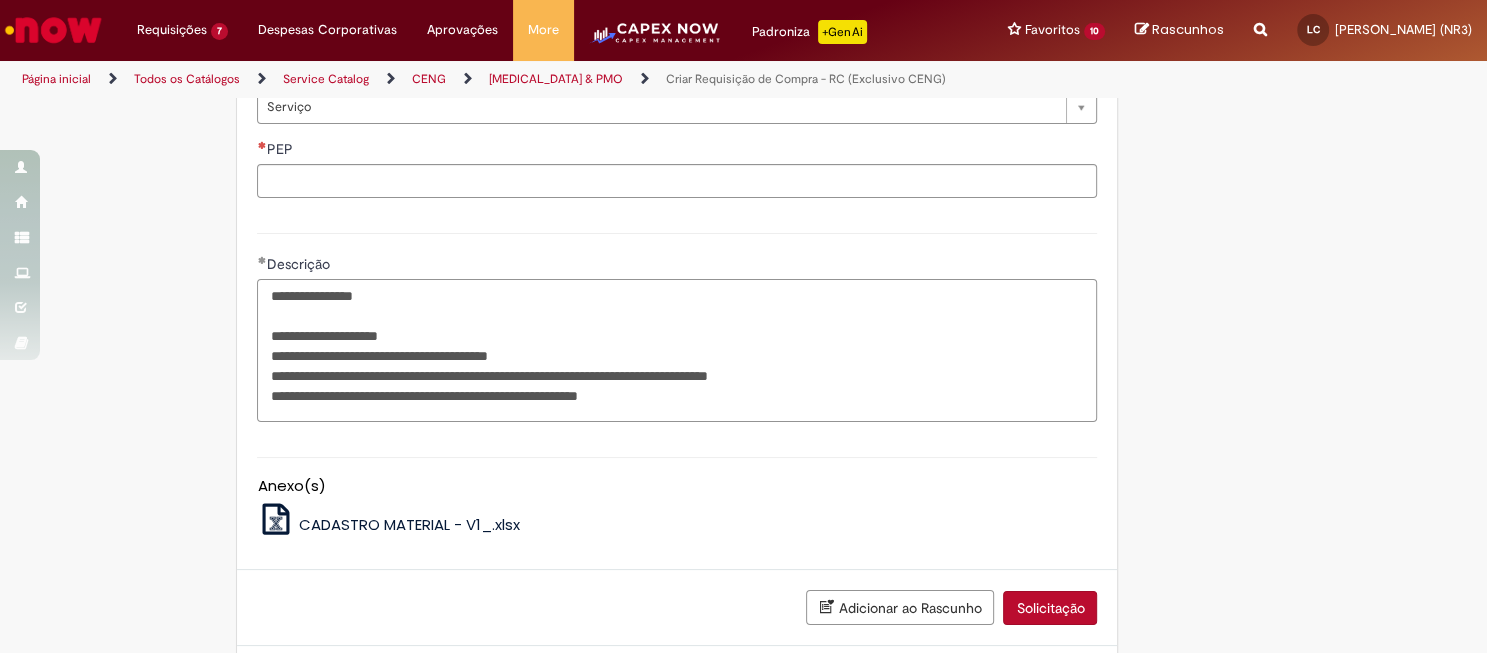 drag, startPoint x: 619, startPoint y: 534, endPoint x: 235, endPoint y: 541, distance: 384.06378 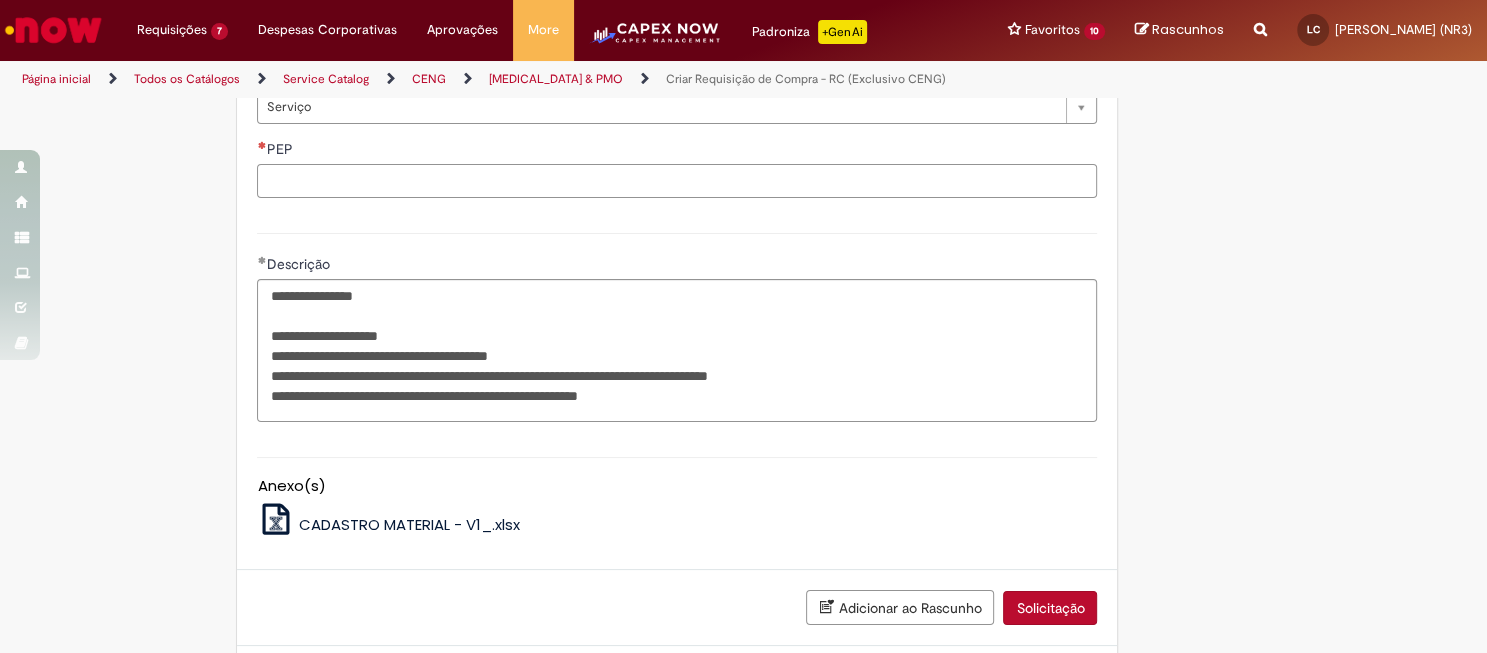 click on "PEP" at bounding box center [677, 181] 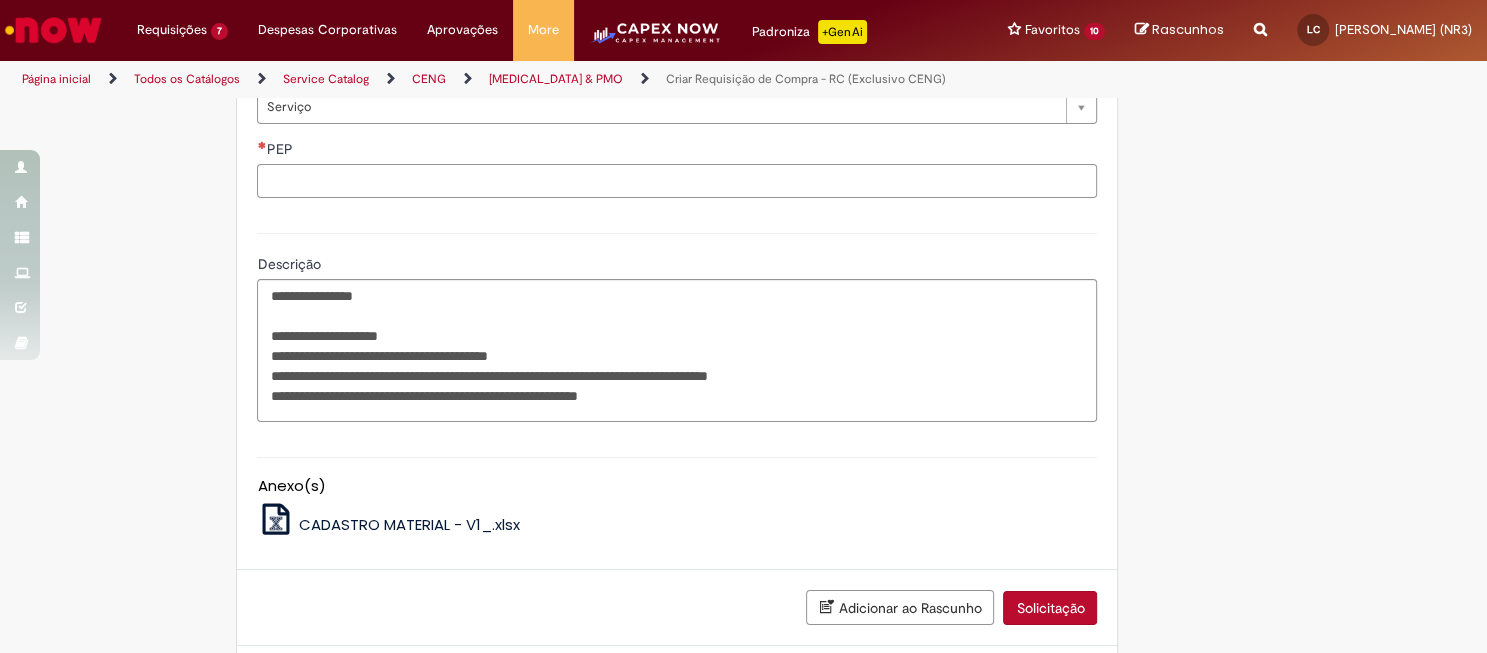 paste on "**********" 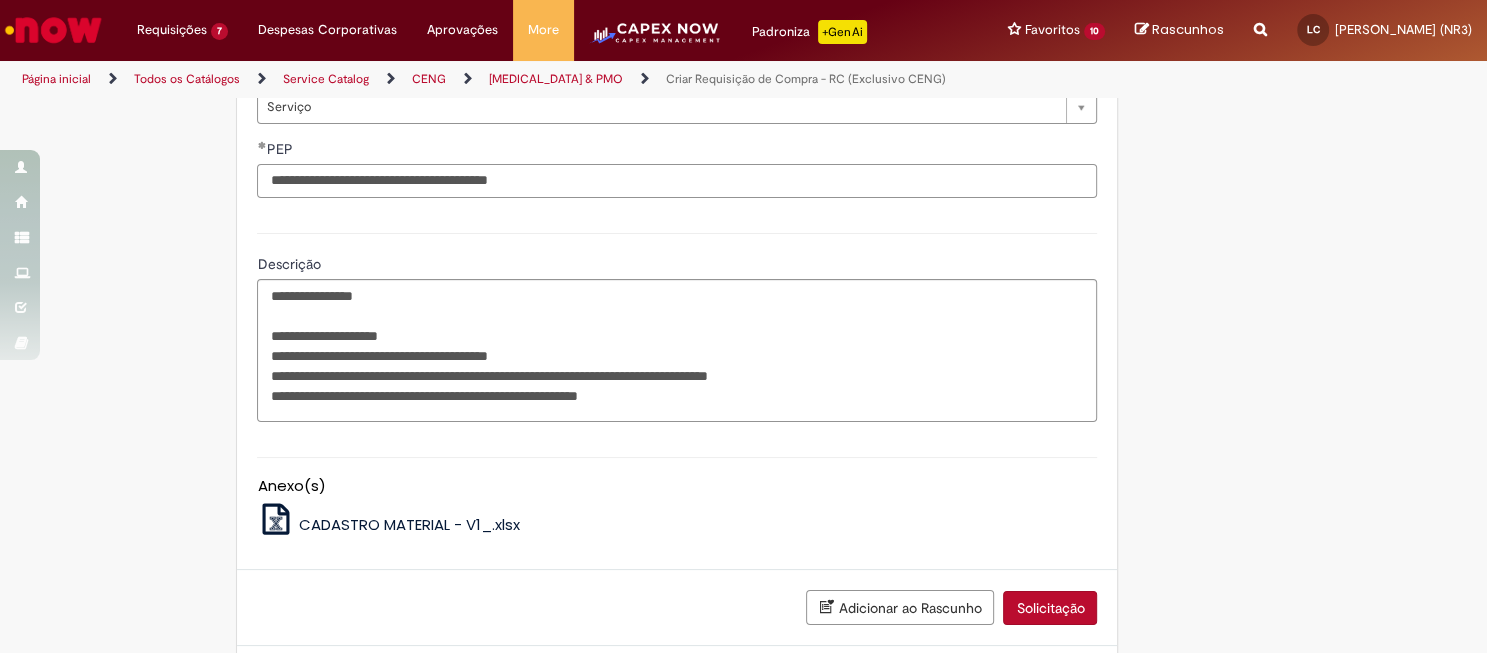 type on "**********" 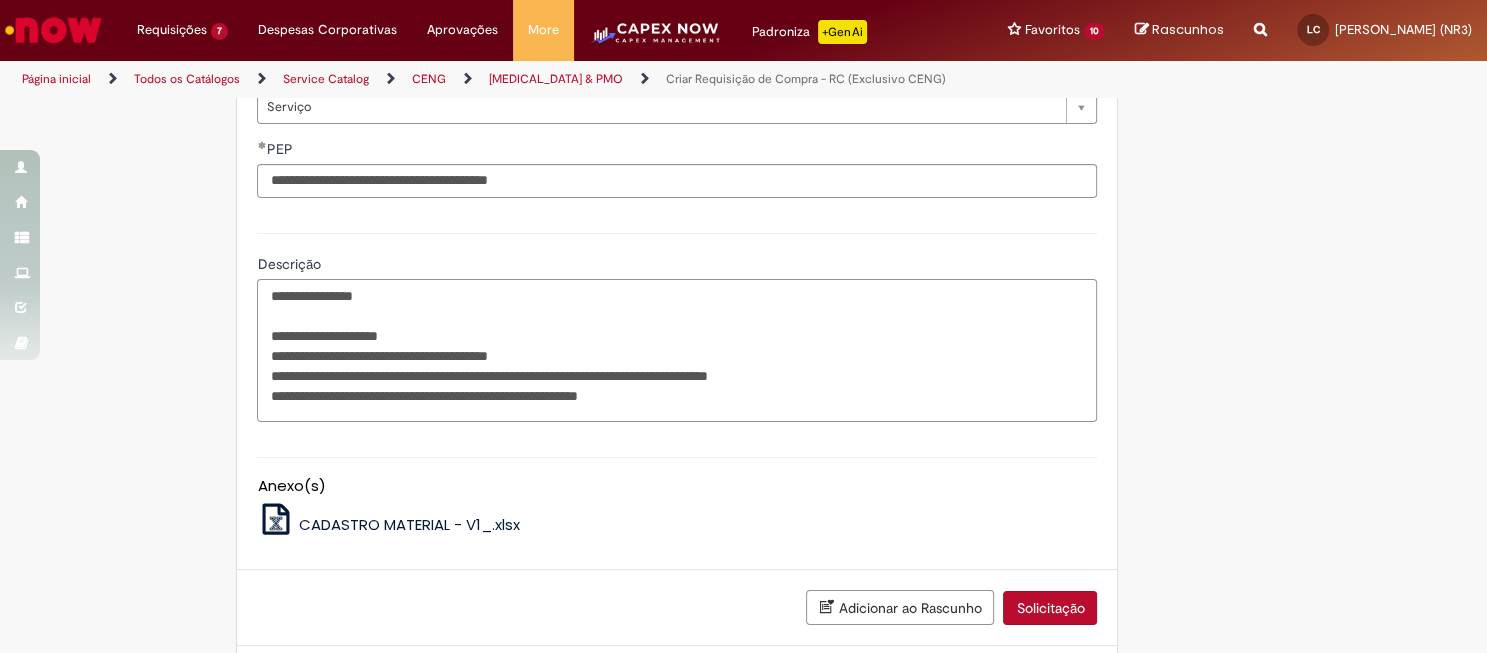 click on "**********" at bounding box center [677, 350] 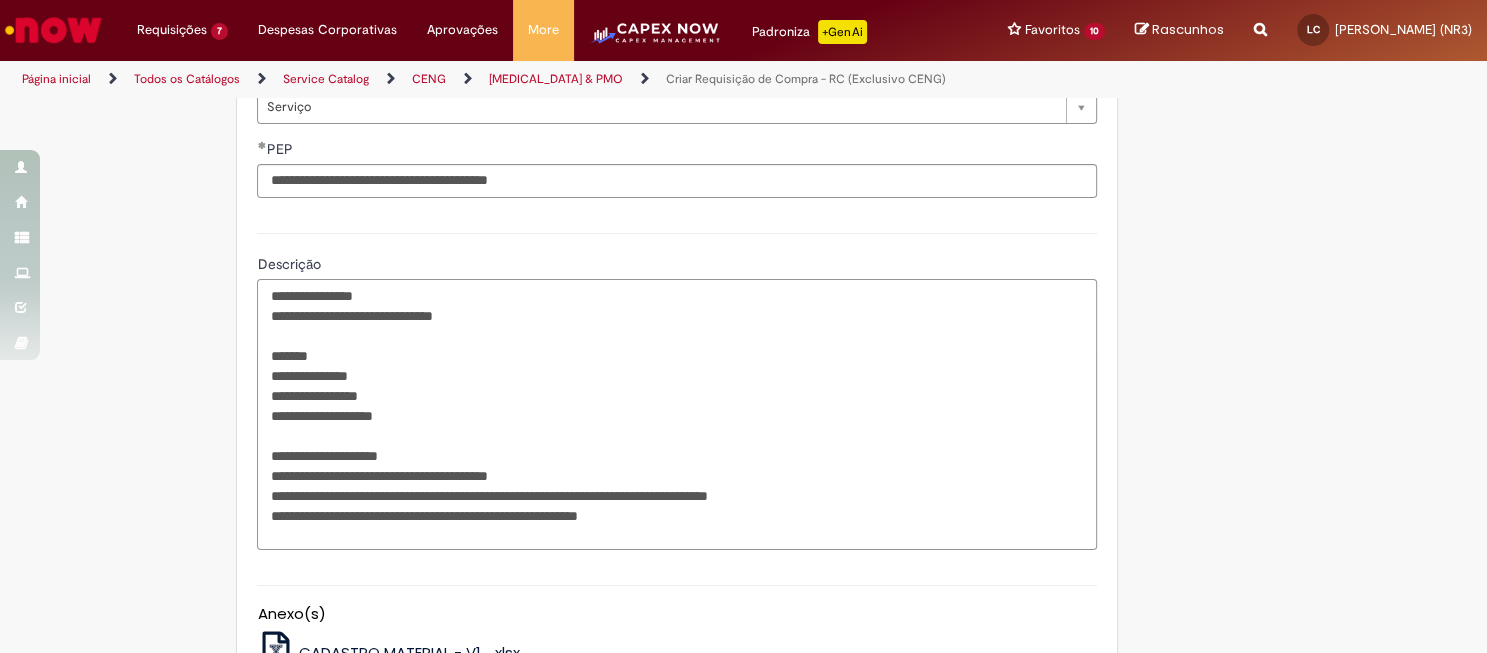 scroll, scrollTop: 1166, scrollLeft: 0, axis: vertical 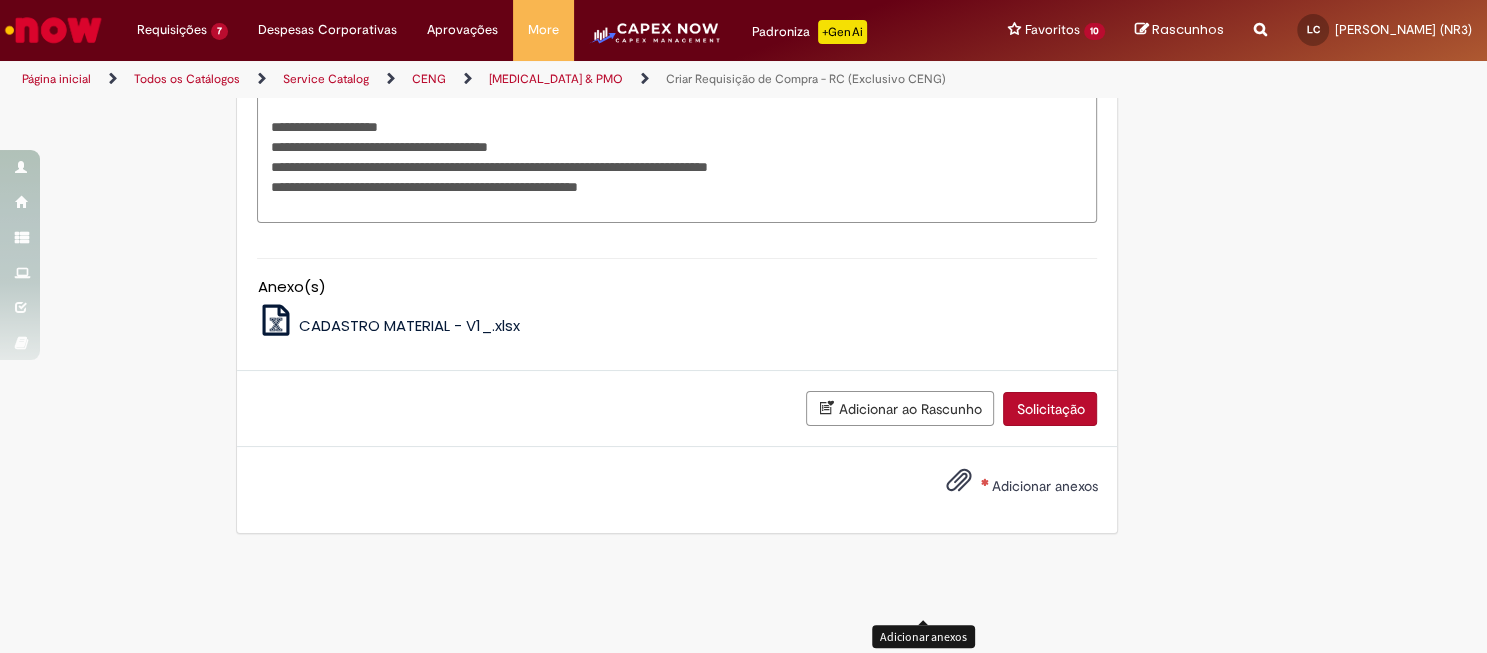 type on "**********" 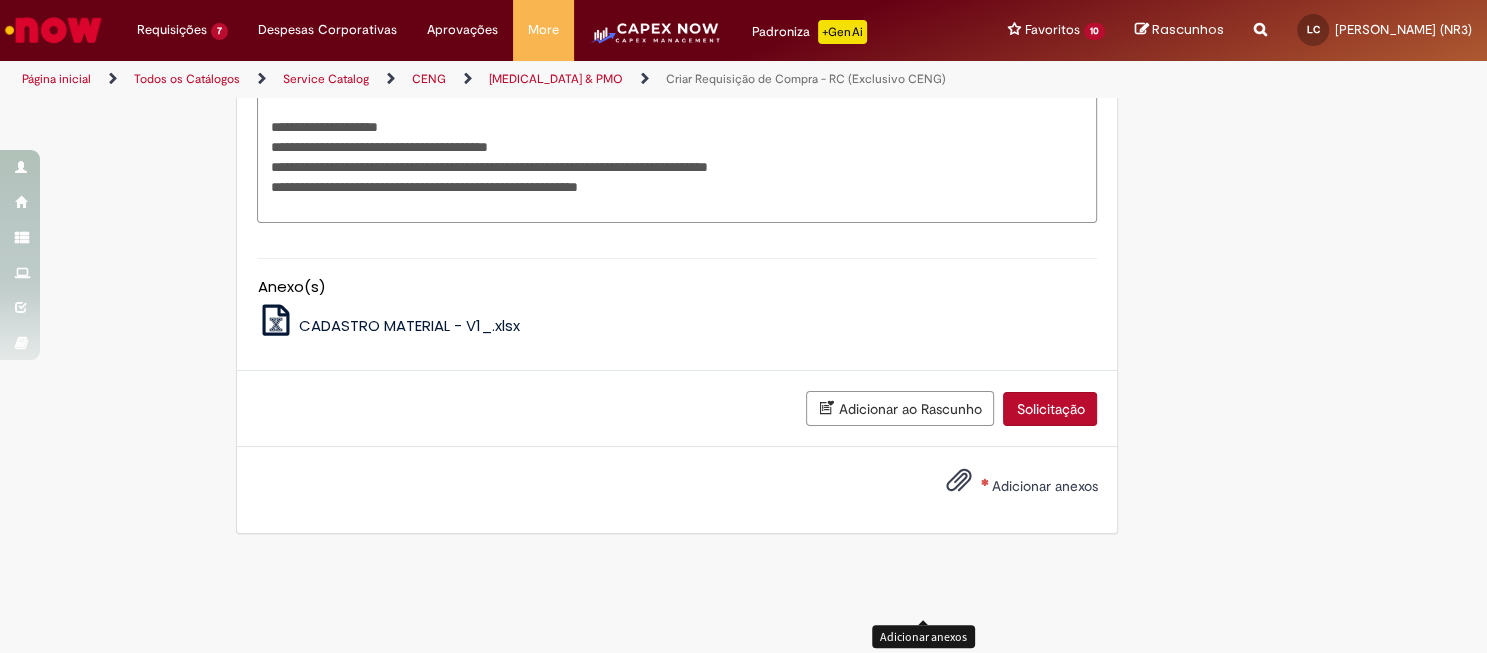 click at bounding box center [958, 481] 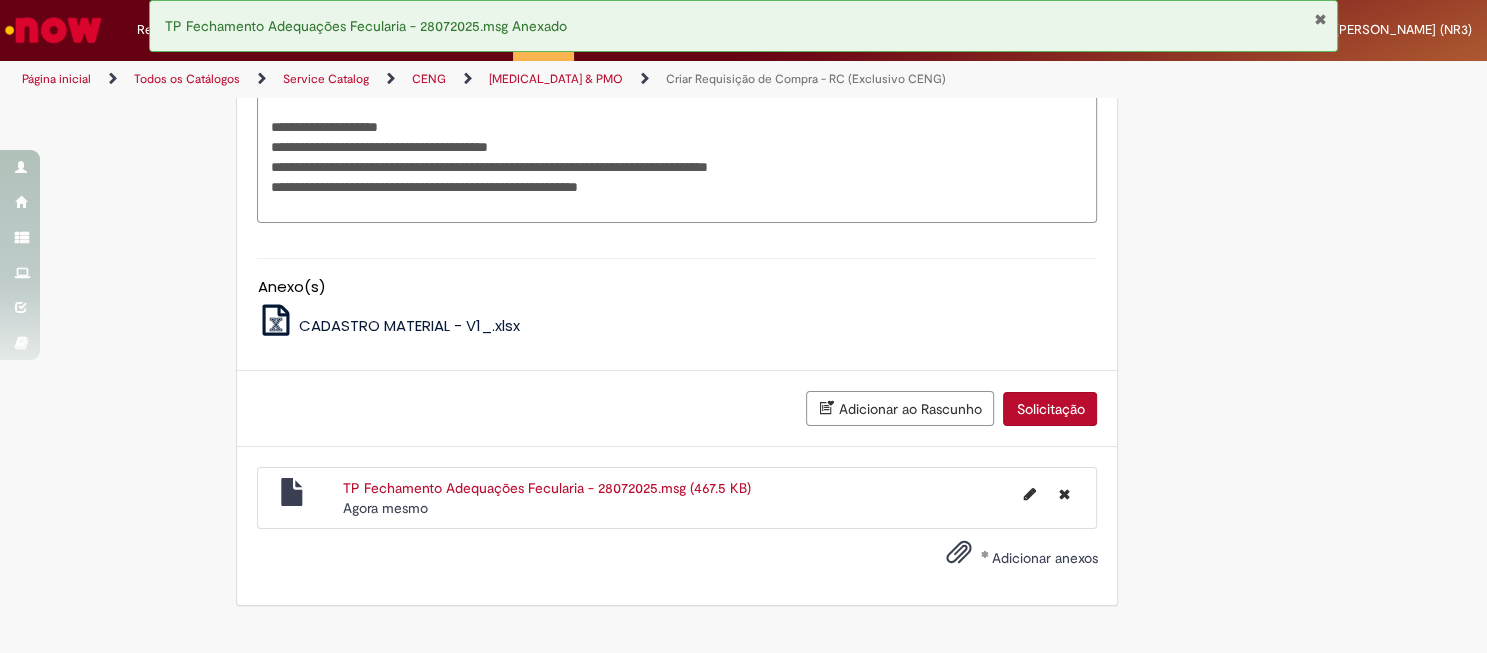 click on "Solicitação" at bounding box center [1050, 409] 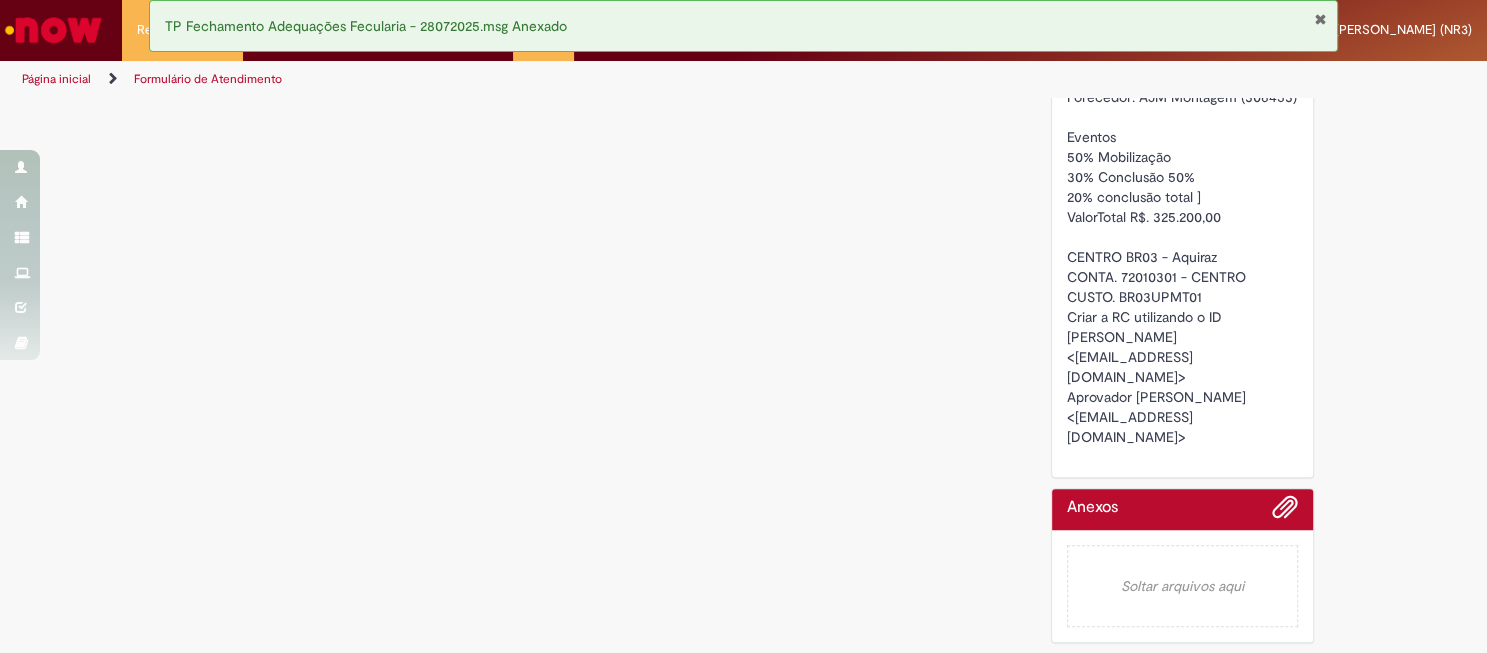 scroll, scrollTop: 0, scrollLeft: 0, axis: both 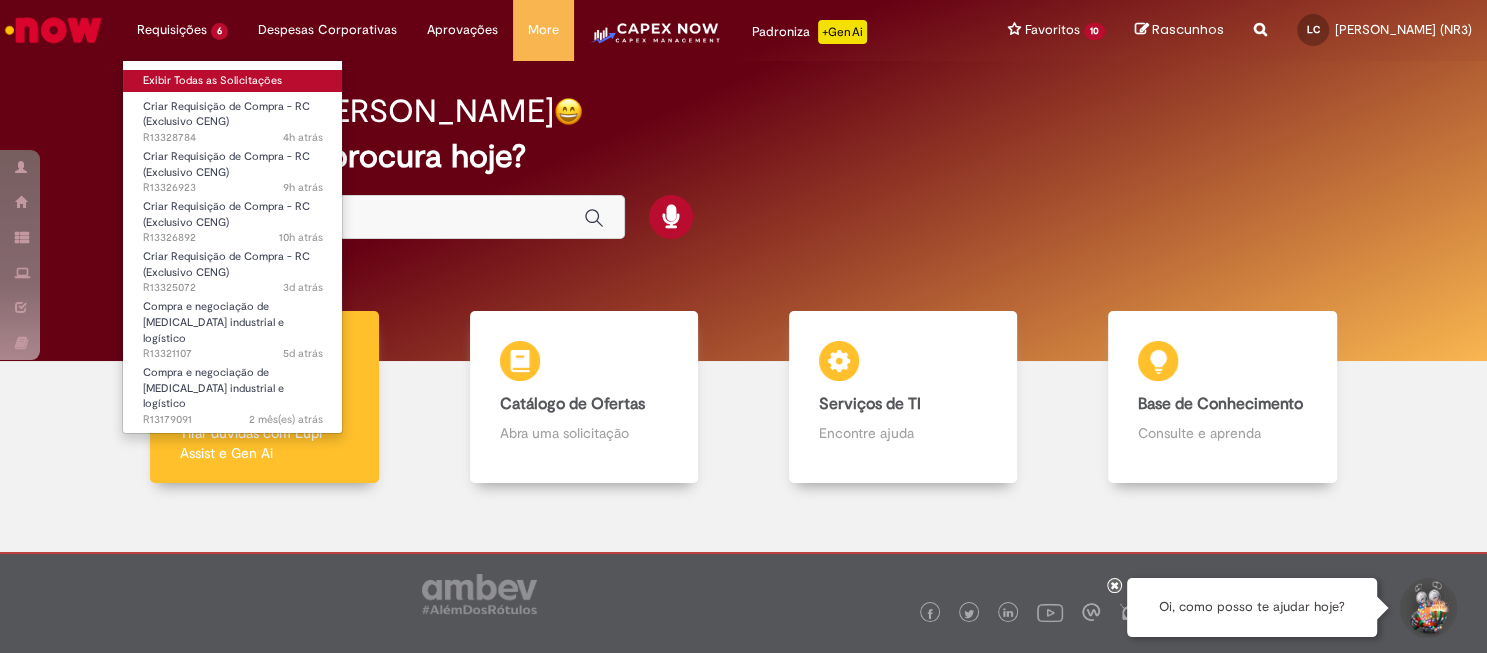 click on "Exibir Todas as Solicitações" at bounding box center [233, 81] 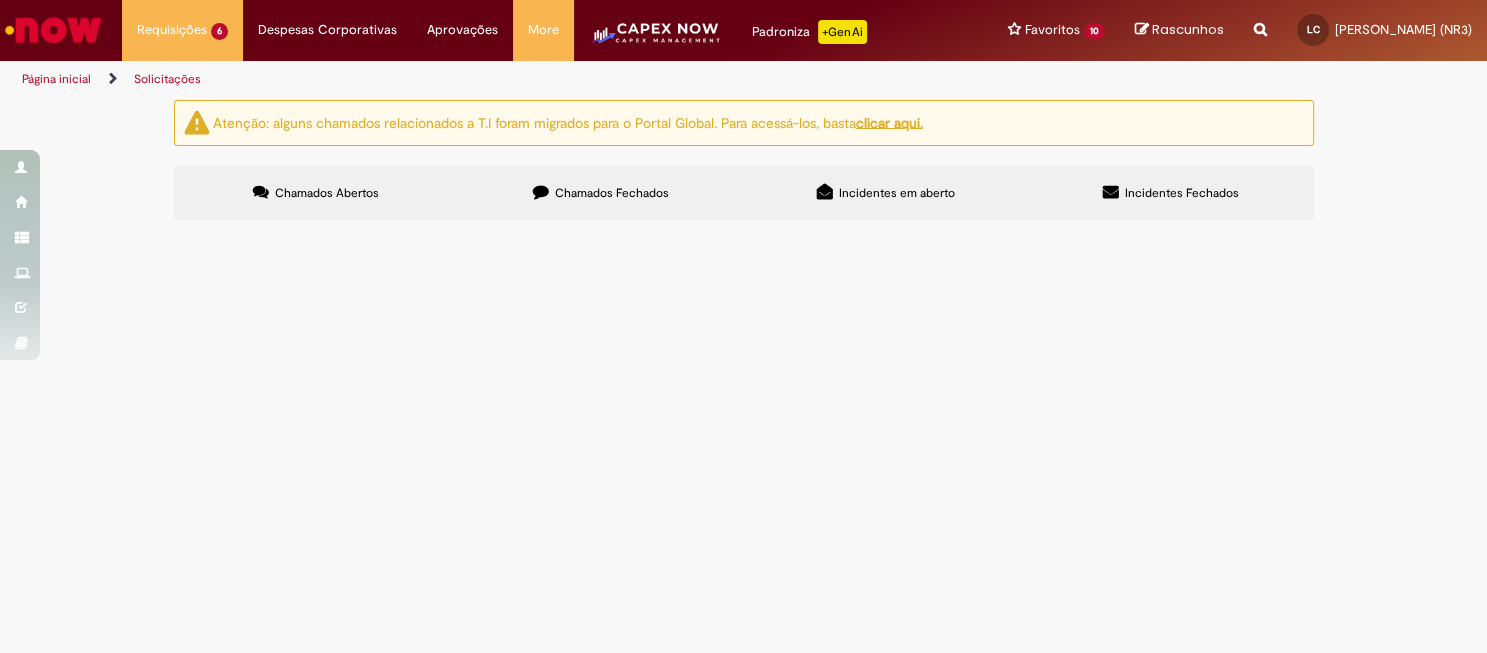 click on "Chamados Fechados" at bounding box center (612, 193) 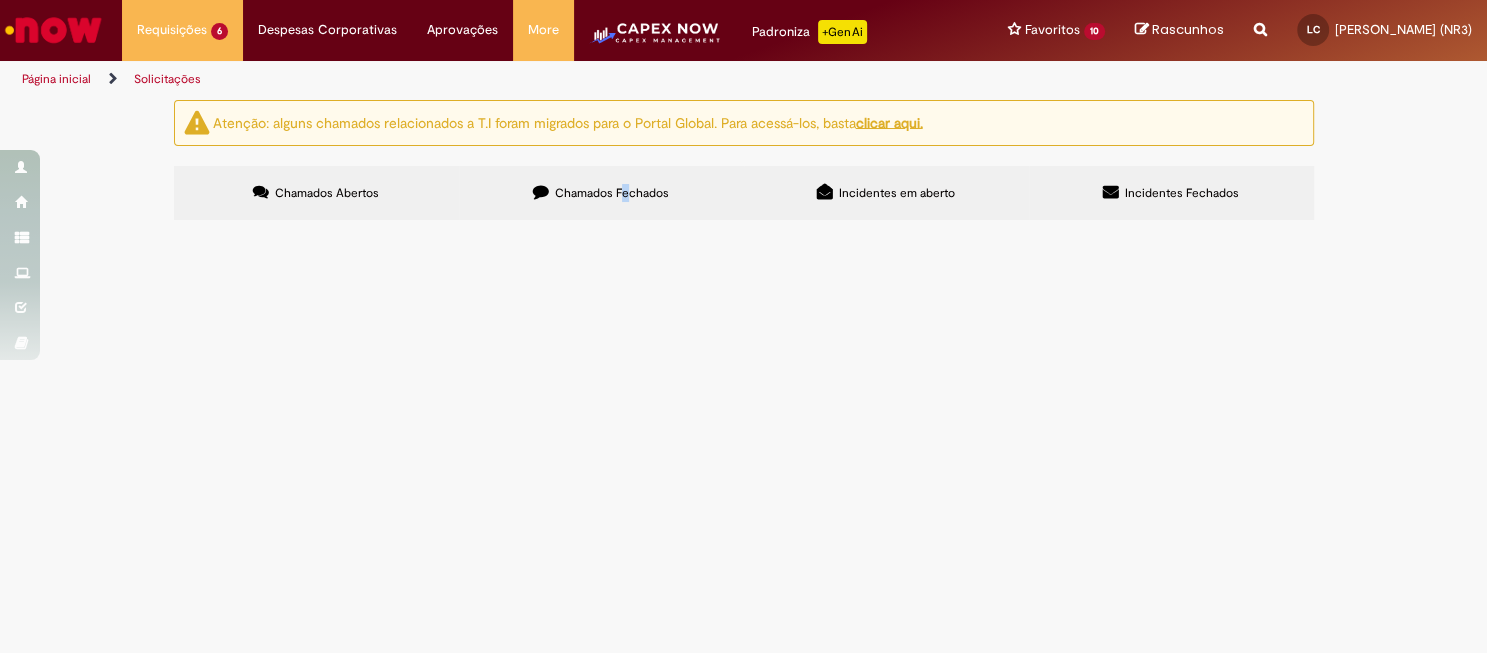 click on "Chamados Fechados" at bounding box center (612, 193) 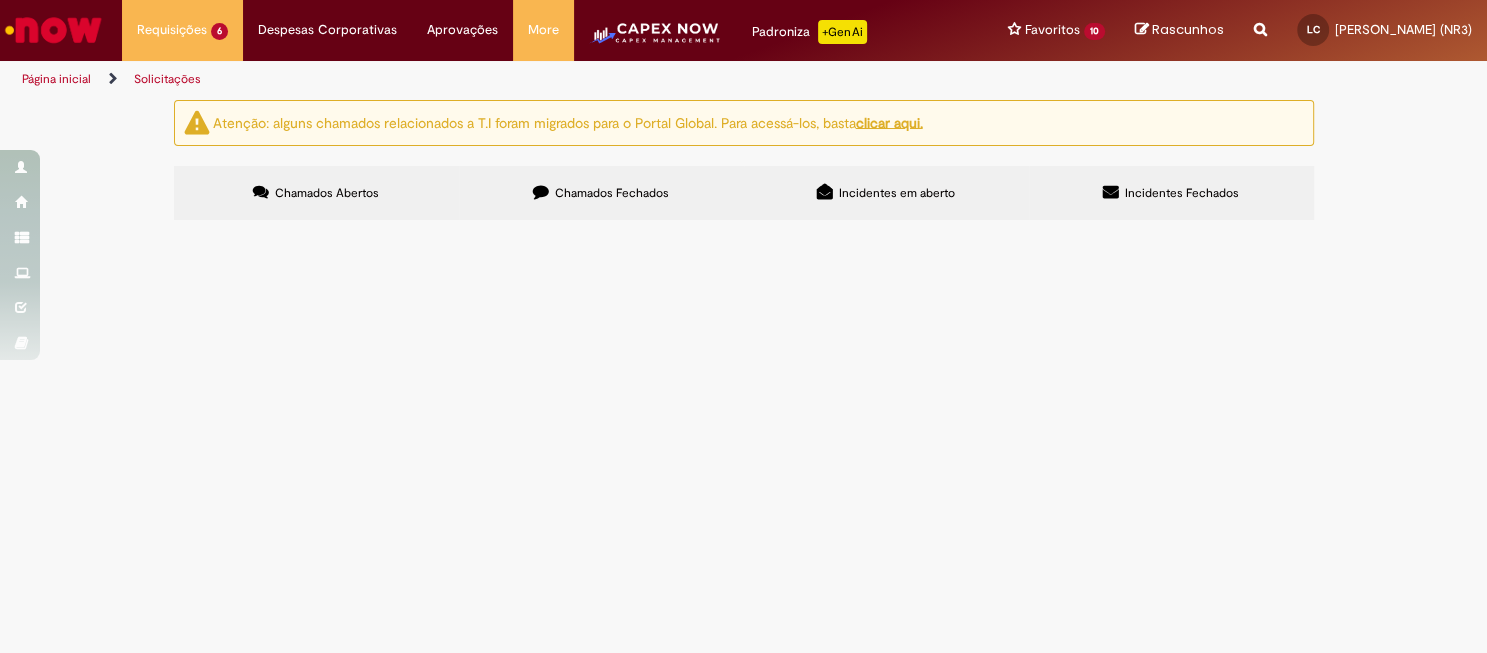 click on "Abrir RC SERVIÇO
Fornecedor: AJM Montagem Industrial Ltda.
CNPJ: 44.440.015/0001-46
Revestimento da Tubulação com chapa inox R$ 8.900,00 (Oito mil e Novecentos Reais)
Apenas Pintura da Tubulação e Exaustor R$ 4.100,00 (Quatro mil e cem reais)
CENTRO BR03 - Aquiraz
CONTA. 72010301 - CENTRO CUSTO. BR03UPMT01
Criar a RC utilizando o ID FRANCISCO MARCELINO MENDES FILHO <la.99706099@ab-inbev.com>
Aprovador IGOR GOERSCH ANDRADE ARAGAO <99781576@ambev.com.br>" at bounding box center (0, 0) 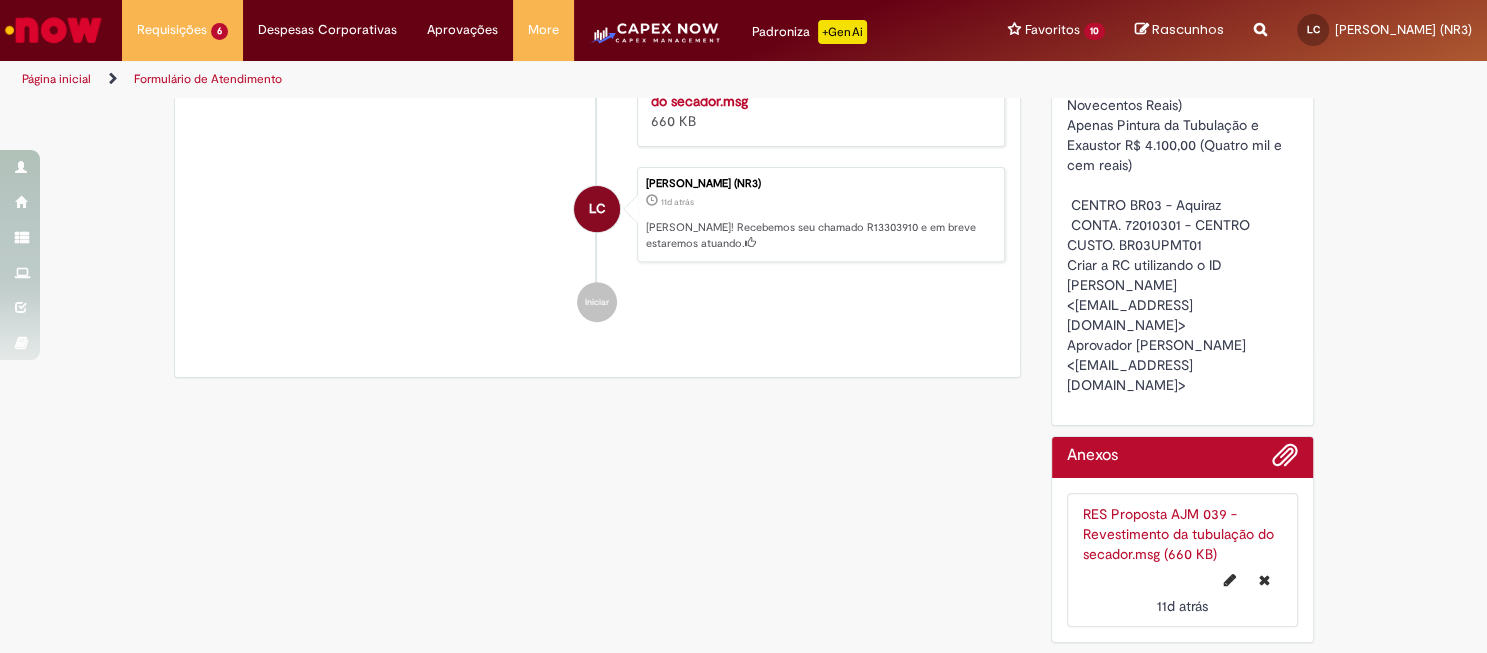 scroll, scrollTop: 584, scrollLeft: 0, axis: vertical 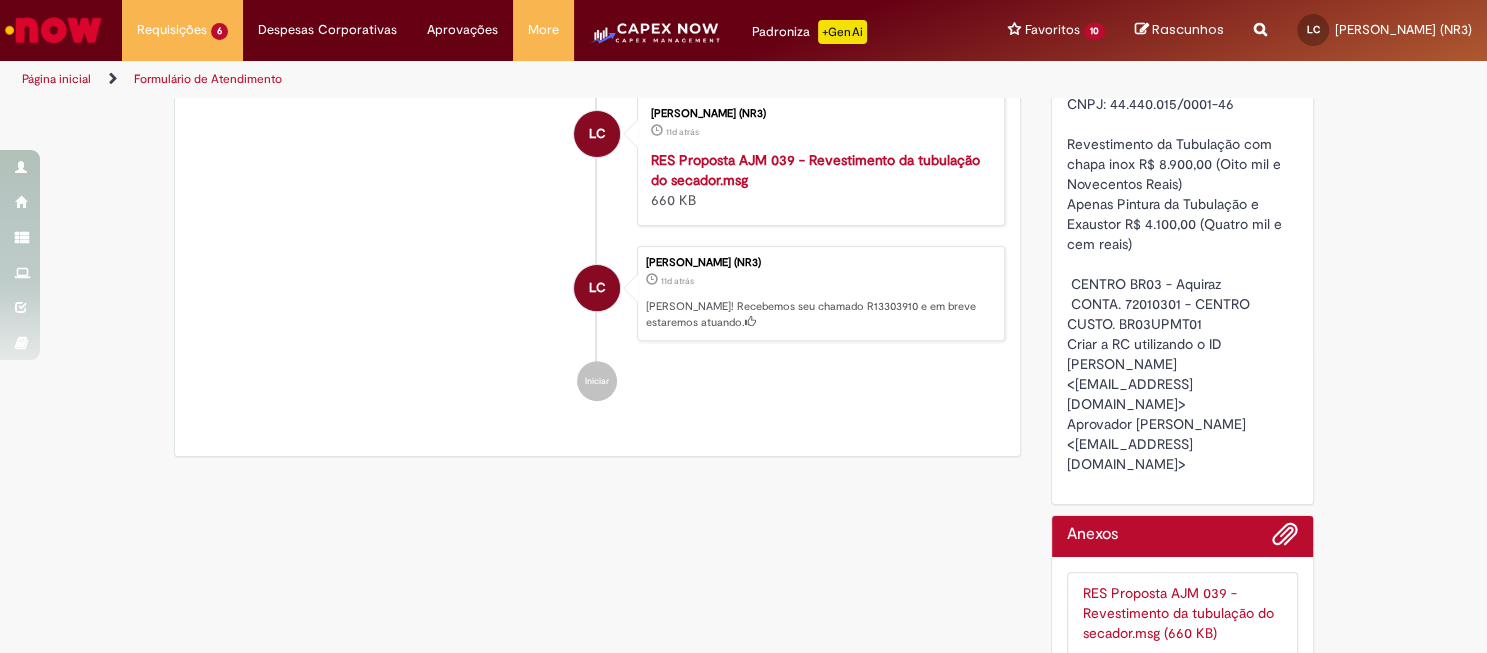 drag, startPoint x: 1057, startPoint y: 417, endPoint x: 1260, endPoint y: 554, distance: 244.90407 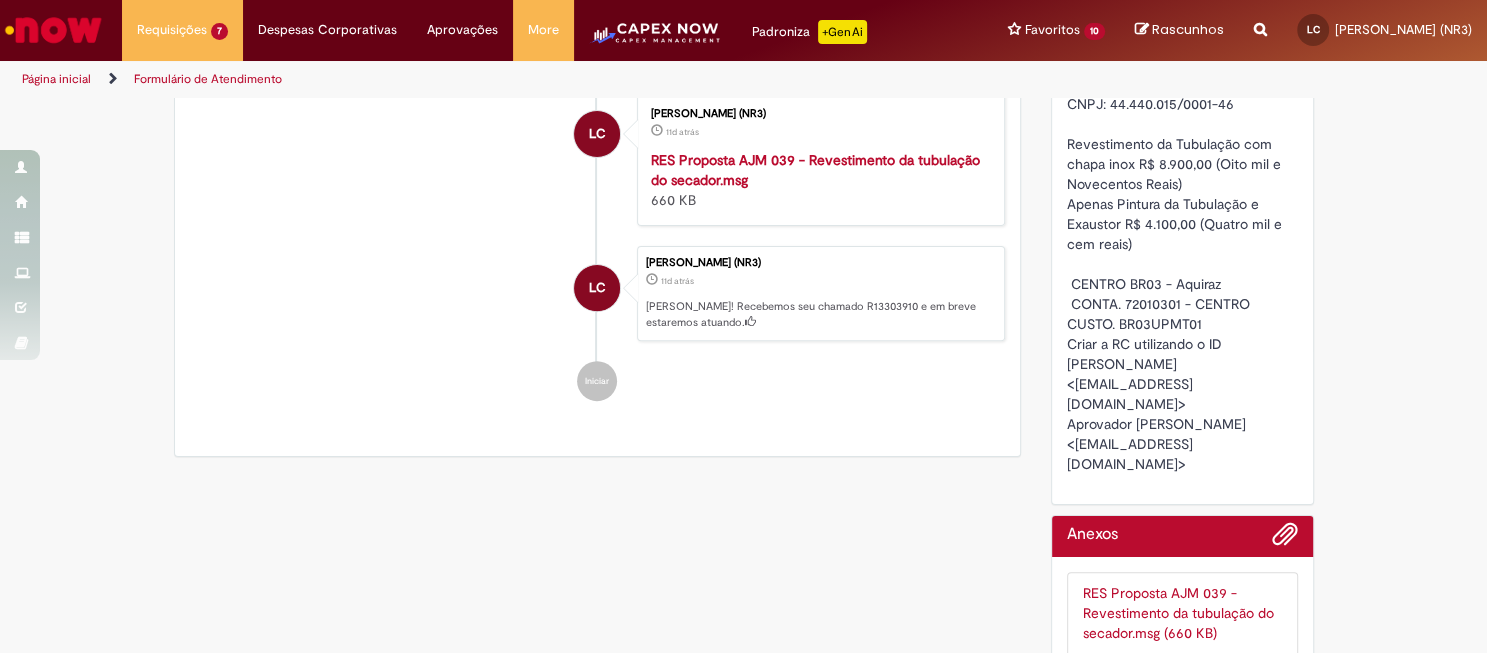 drag, startPoint x: 1076, startPoint y: 369, endPoint x: 1269, endPoint y: 559, distance: 270.8302 